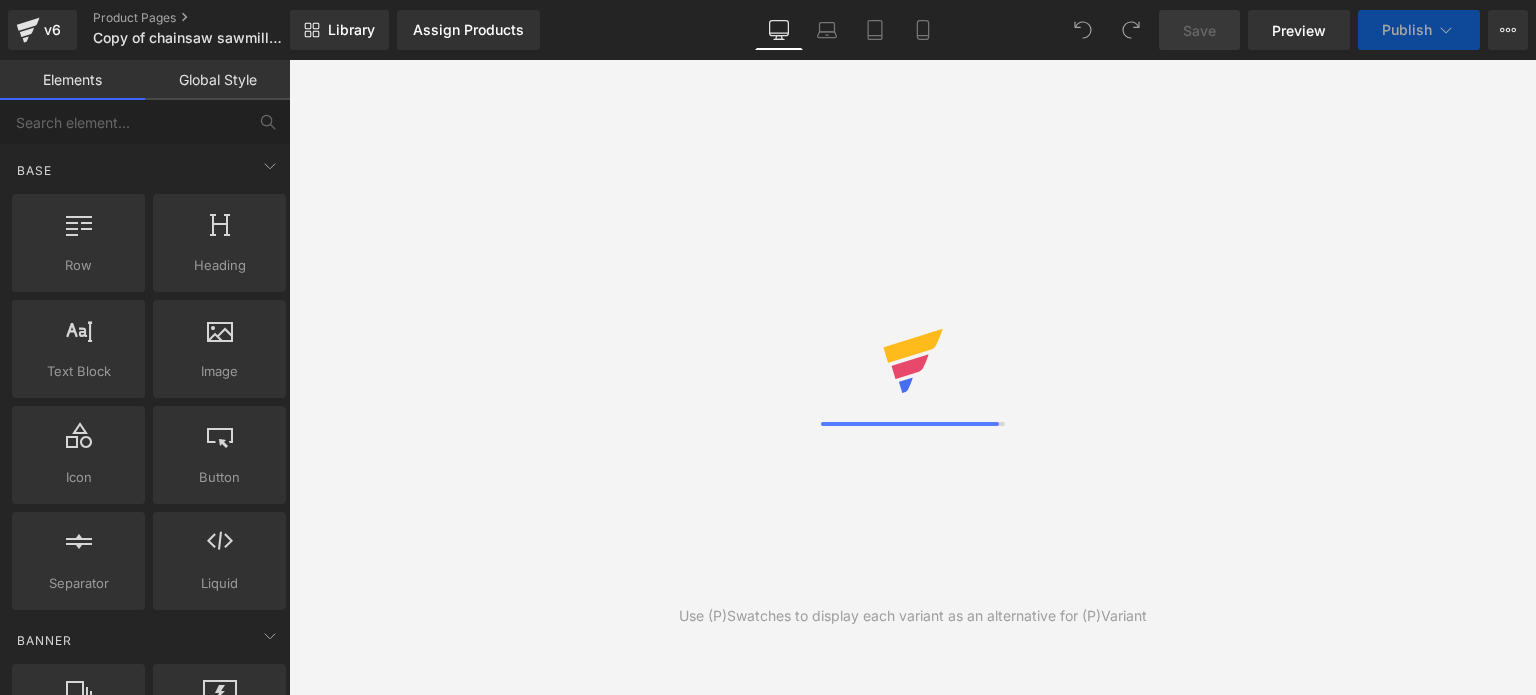scroll, scrollTop: 0, scrollLeft: 0, axis: both 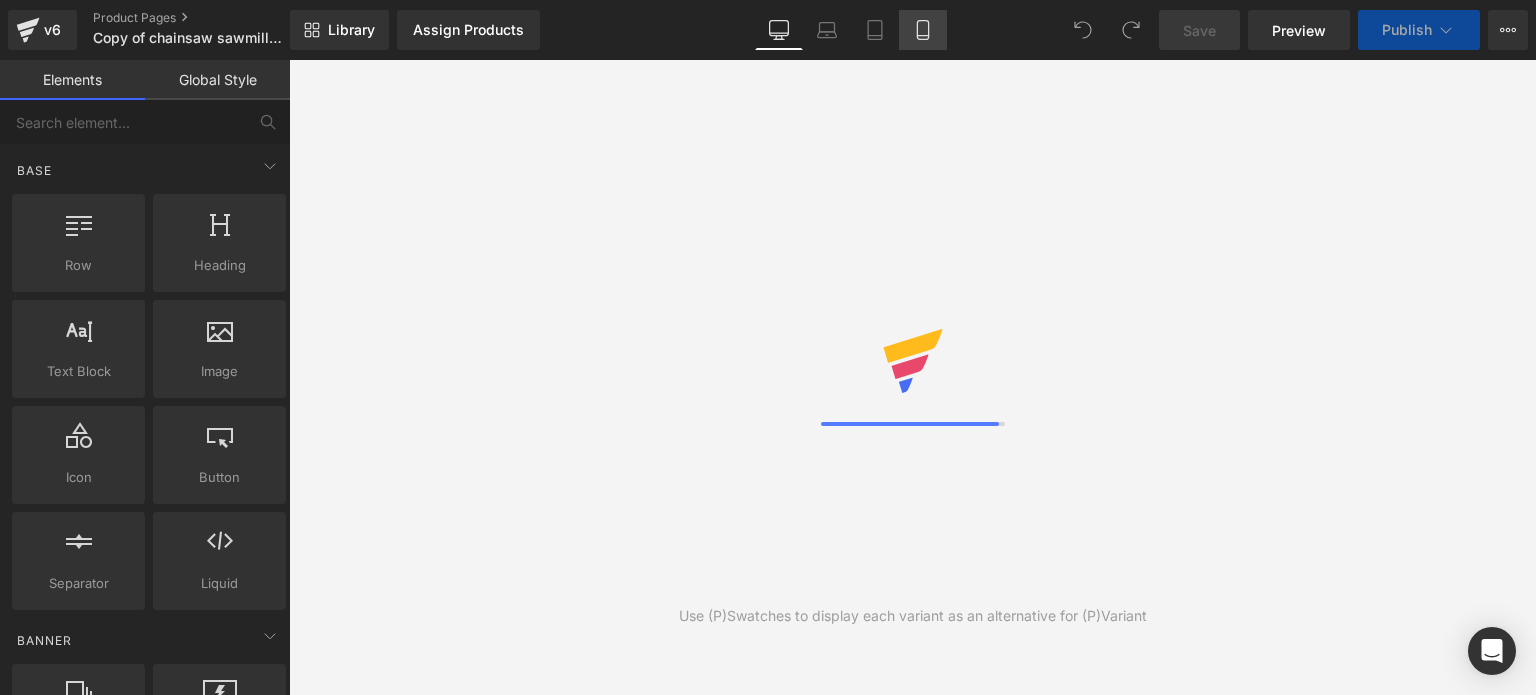 click on "Mobile" at bounding box center (923, 30) 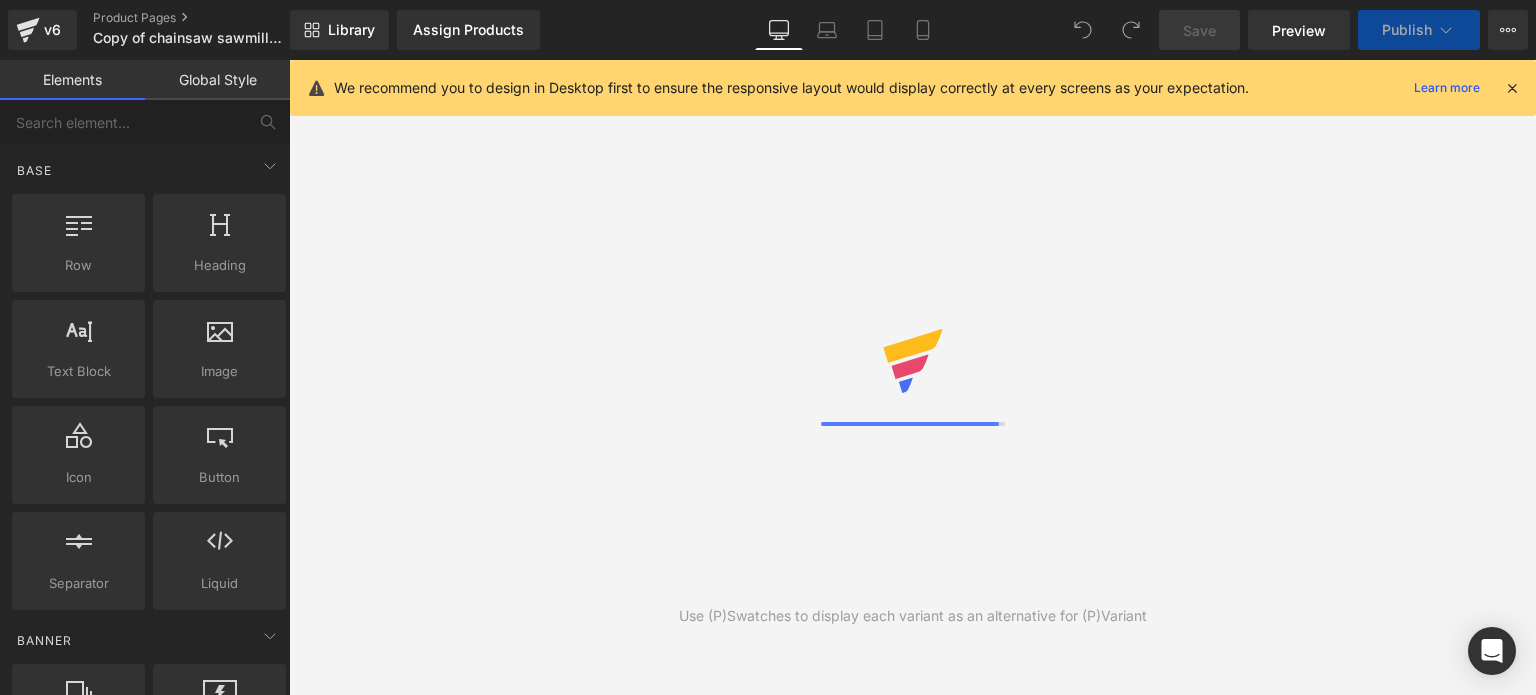 click at bounding box center (1512, 88) 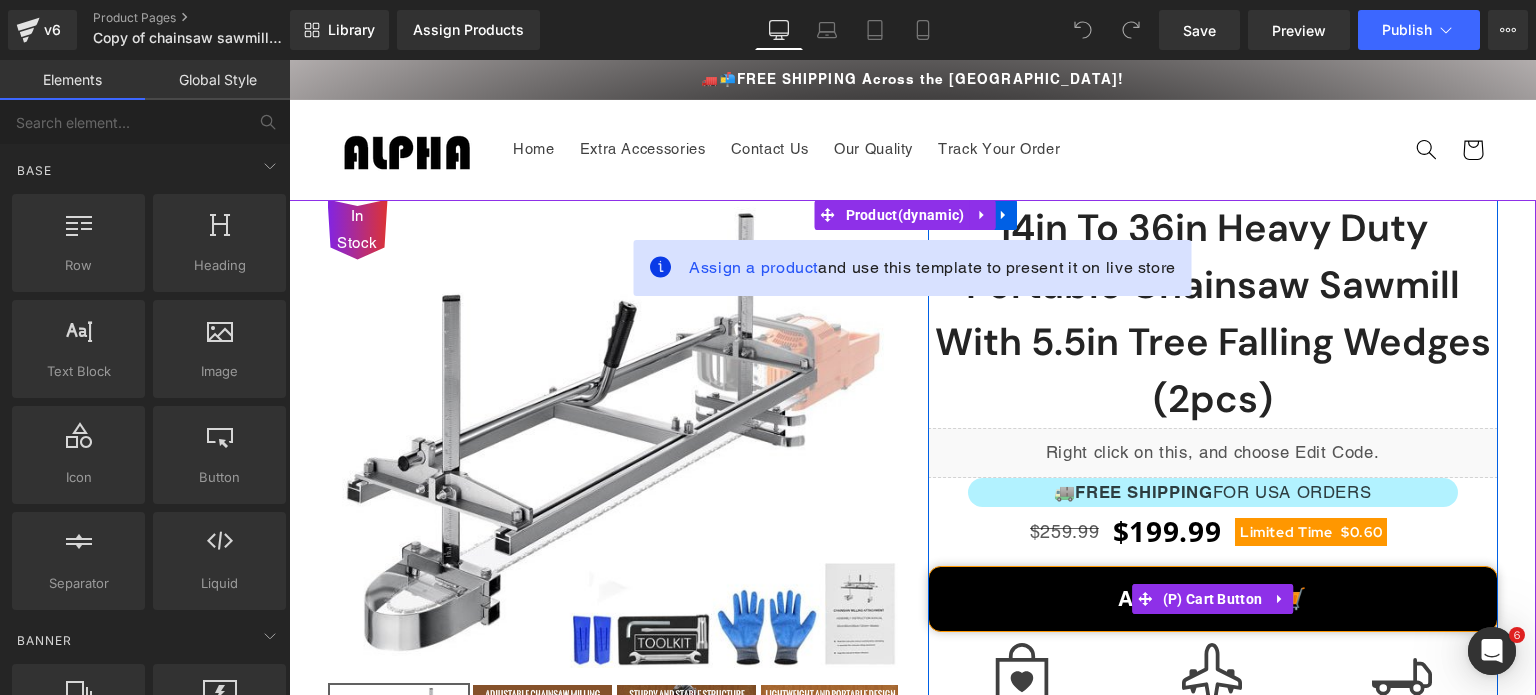 scroll, scrollTop: 0, scrollLeft: 0, axis: both 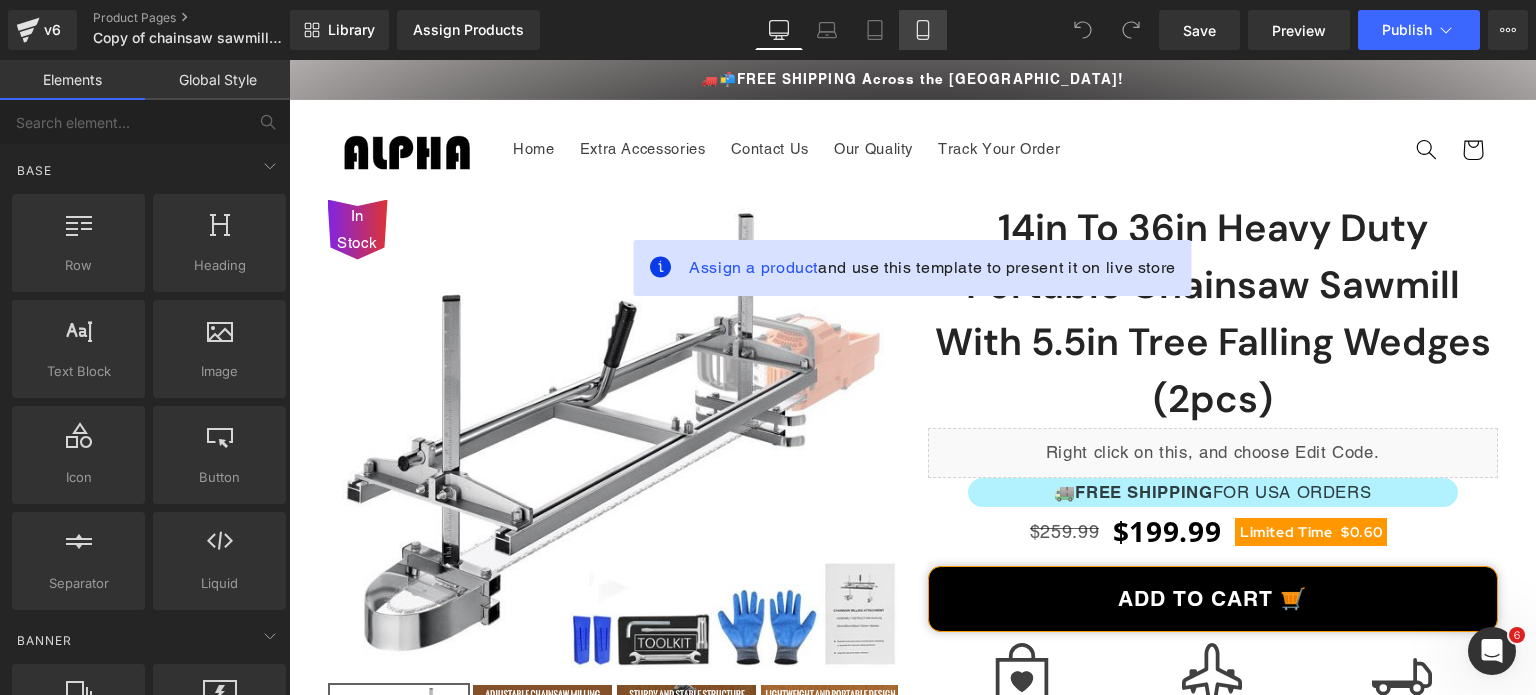click 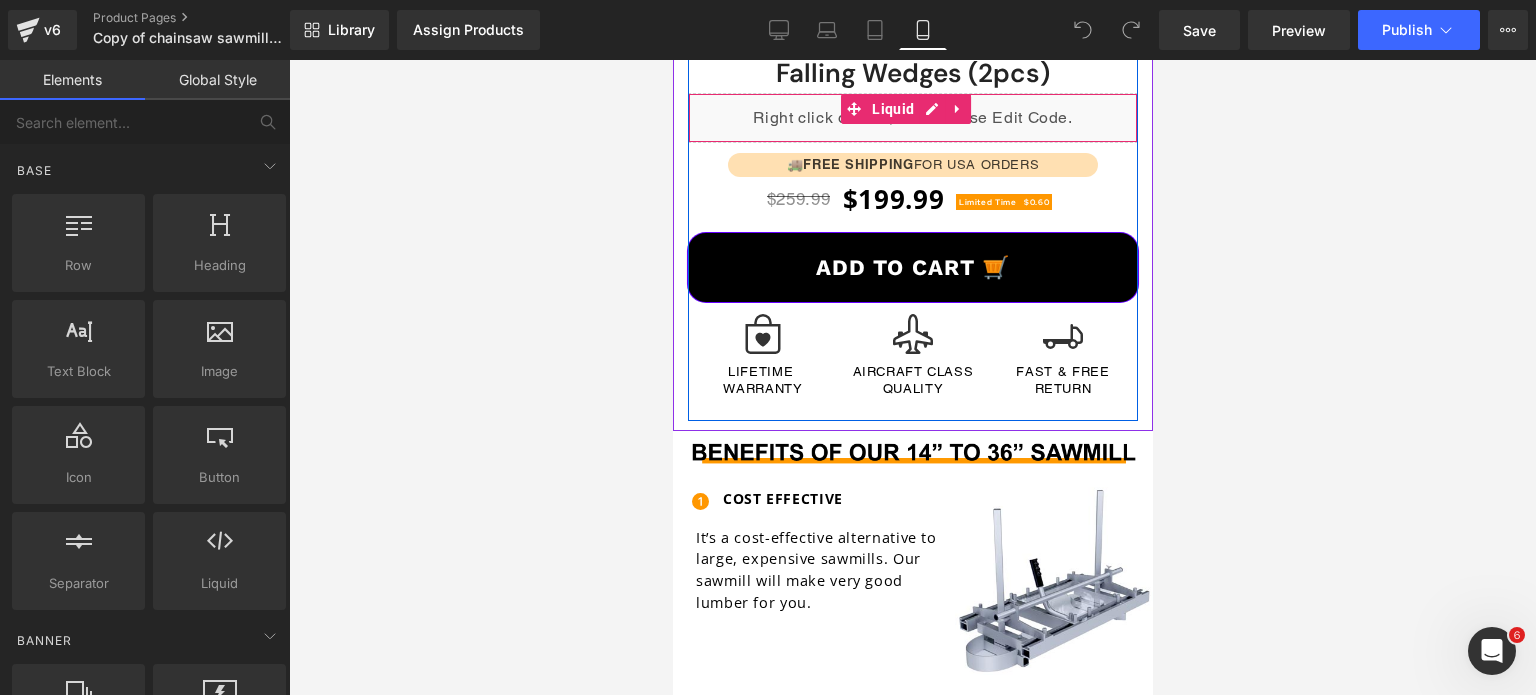 scroll, scrollTop: 800, scrollLeft: 0, axis: vertical 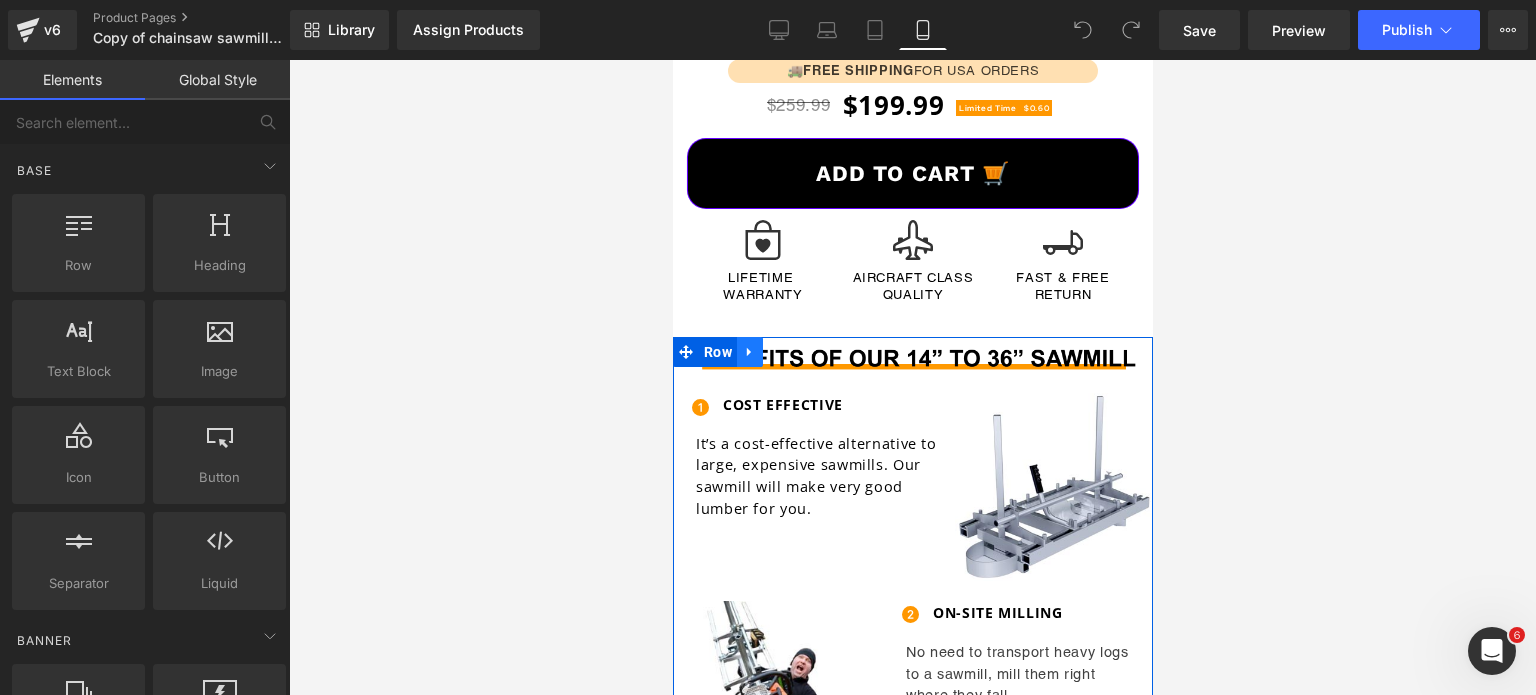 click 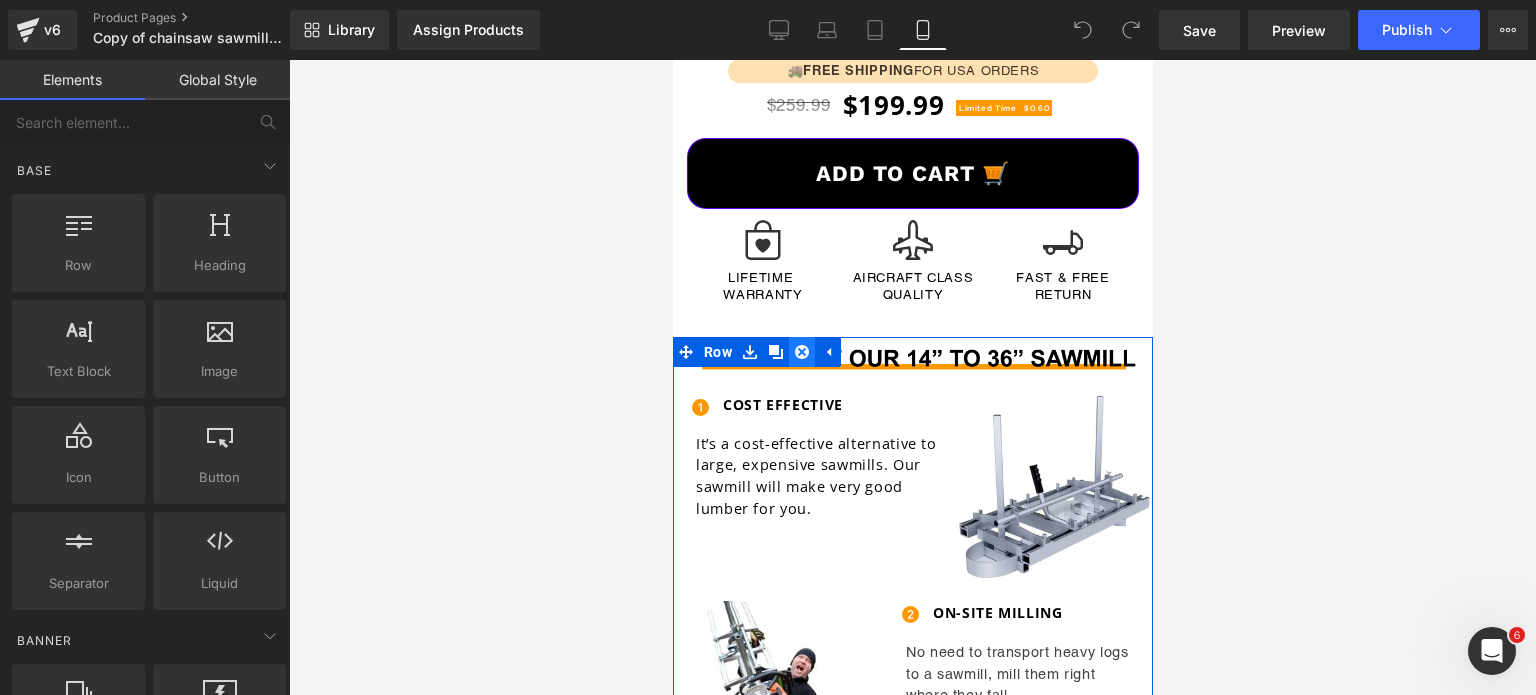 click 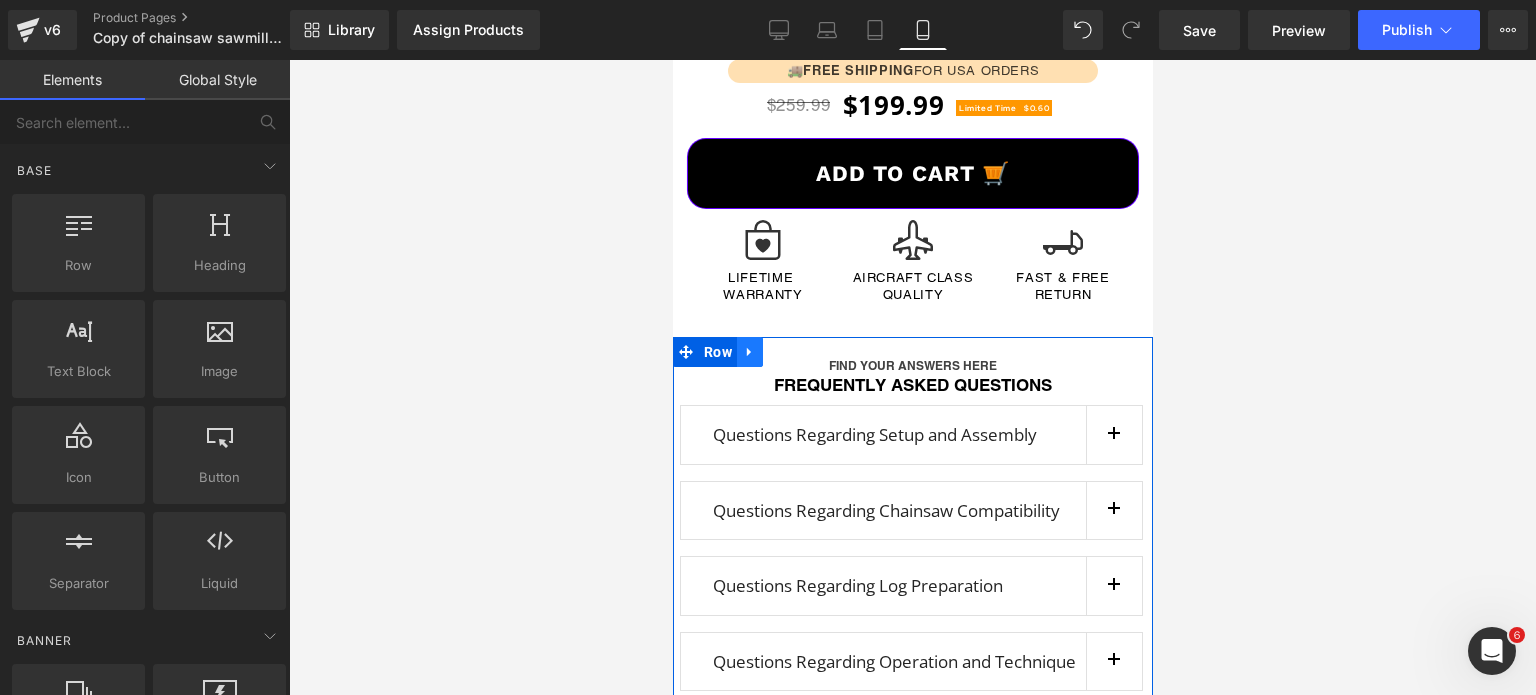 click at bounding box center (749, 352) 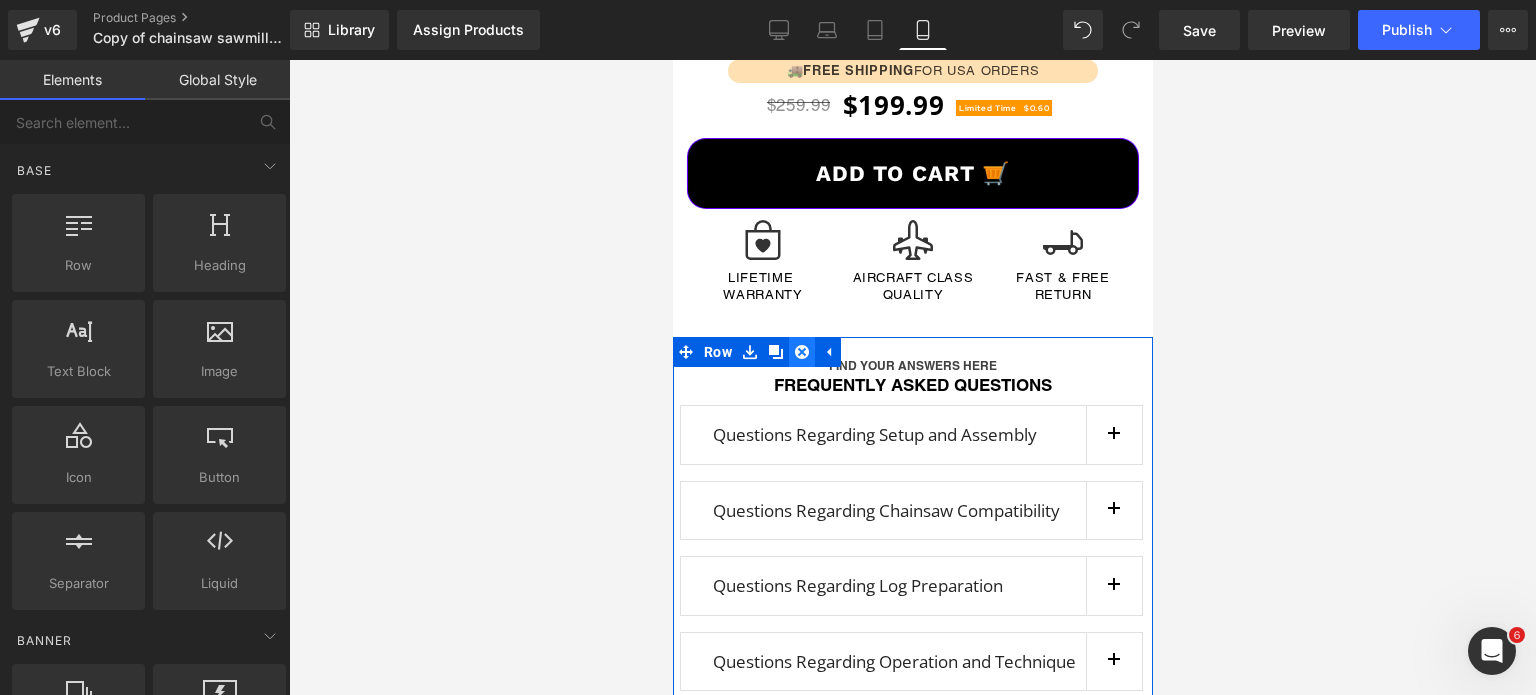 click 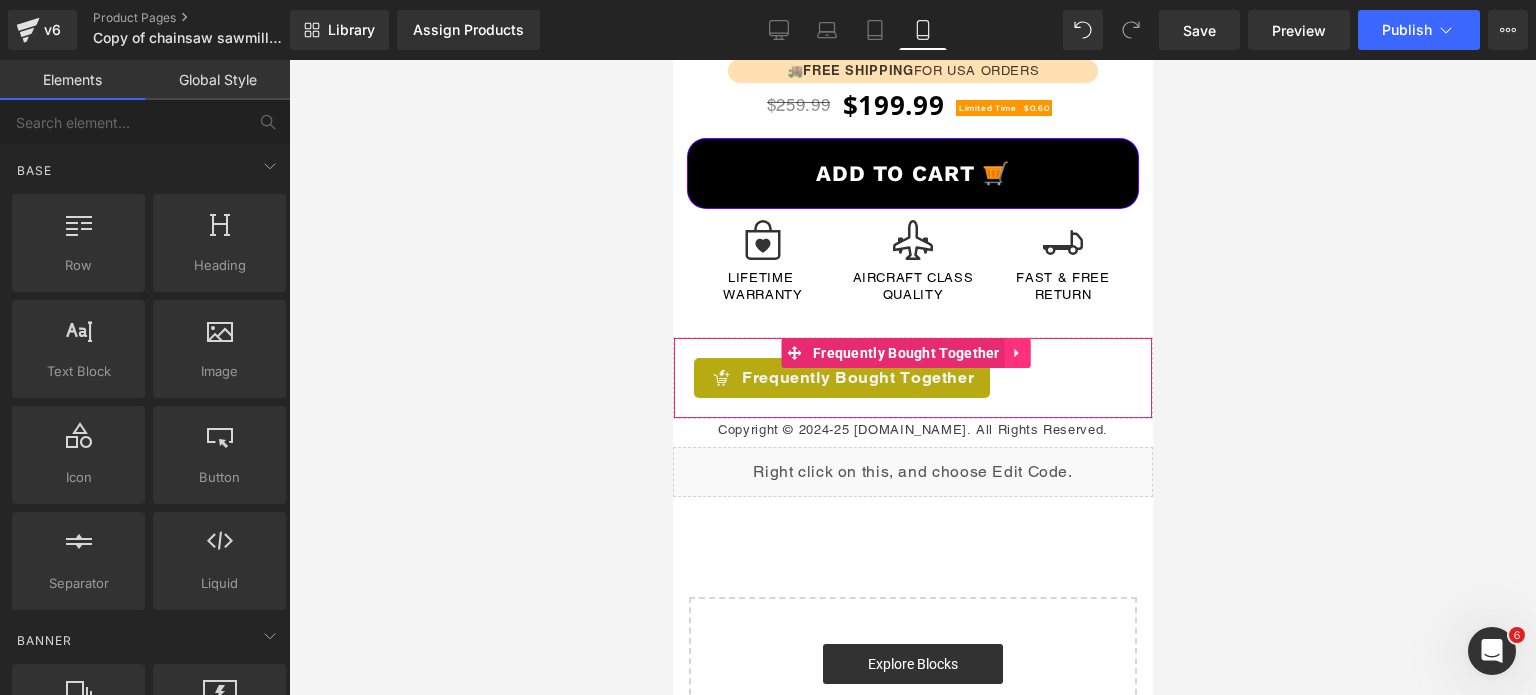 click 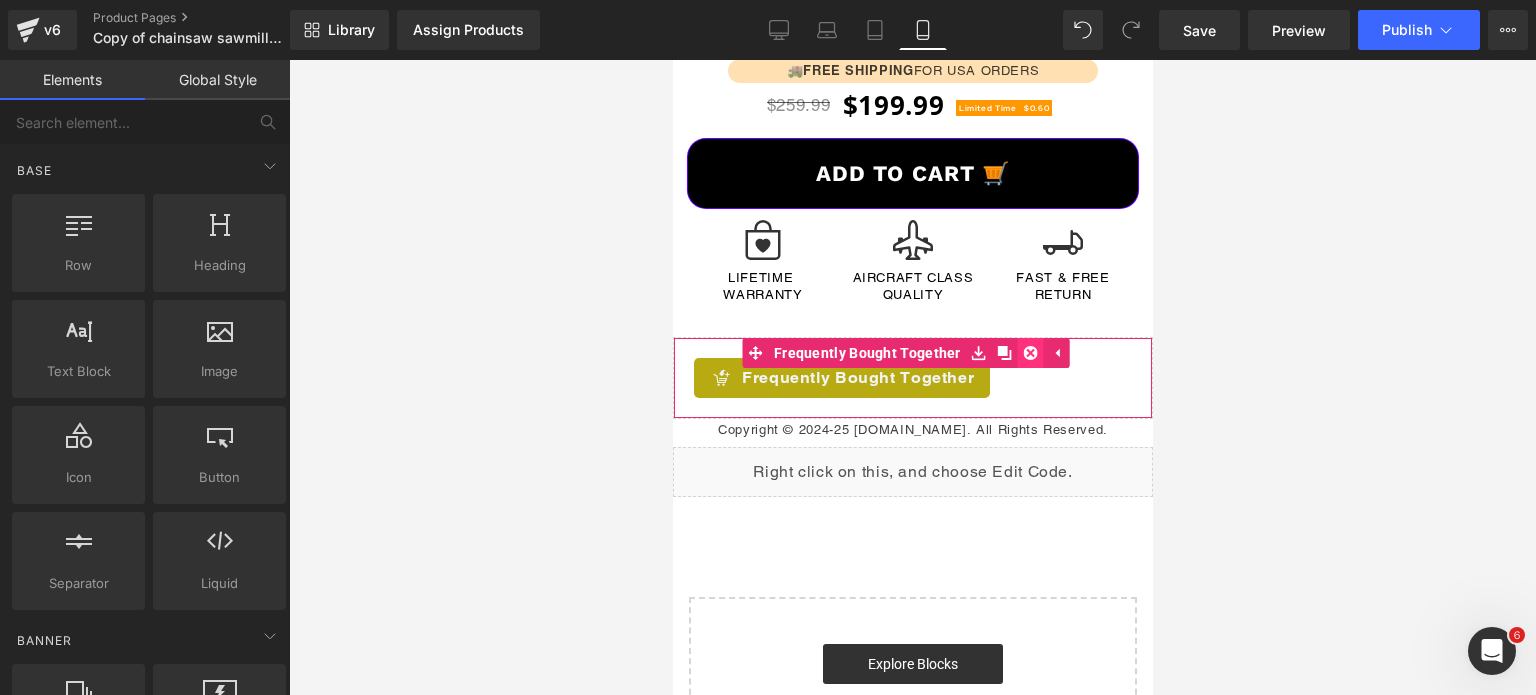 click 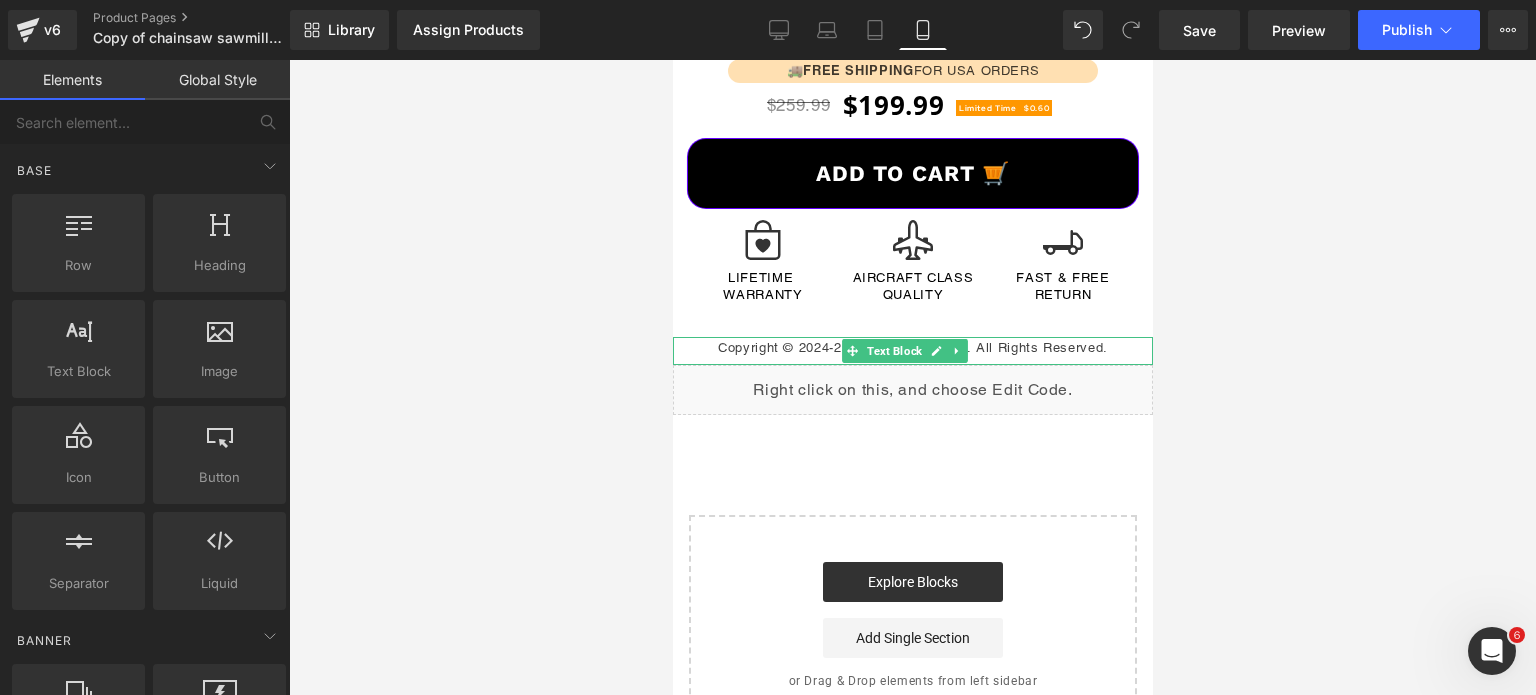 click on "Copyright © 2024-25 [DOMAIN_NAME]. All Rights Reserved." at bounding box center (912, 348) 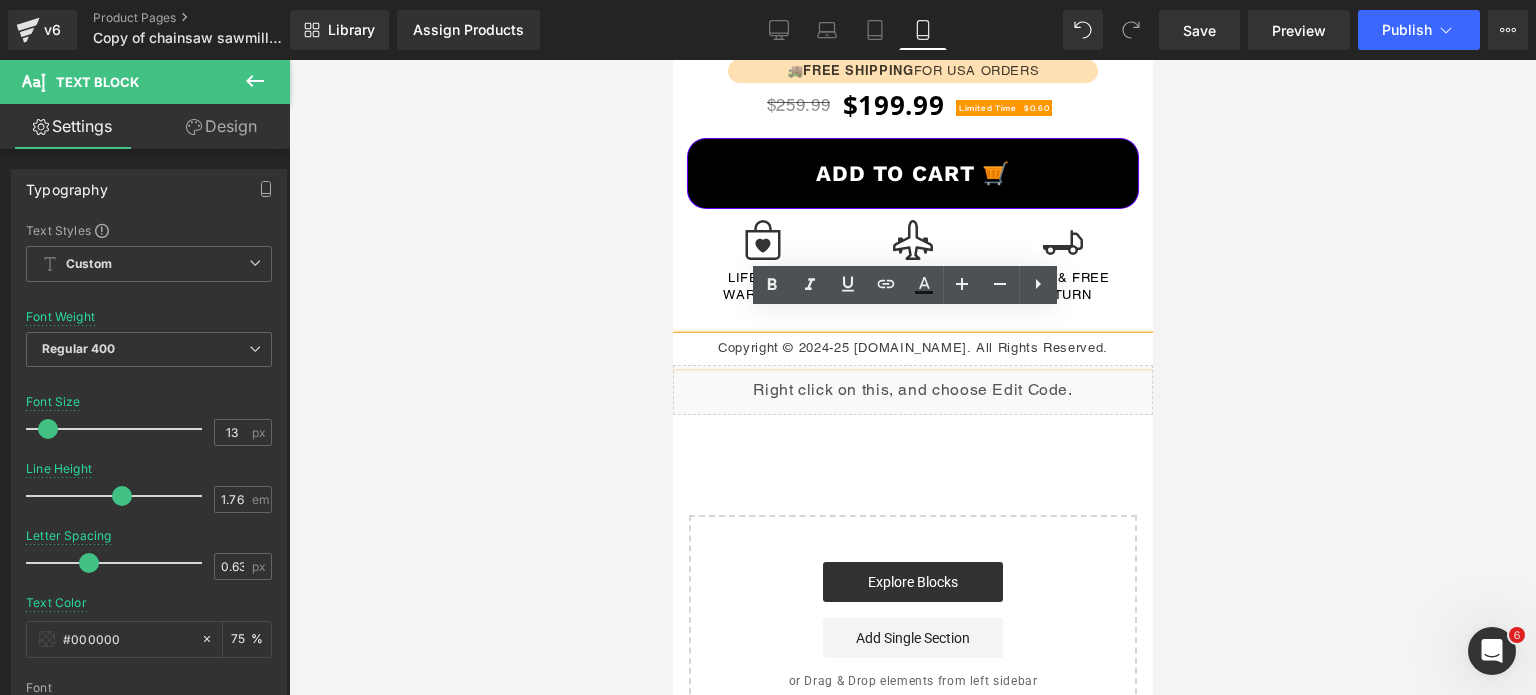 click at bounding box center (912, 377) 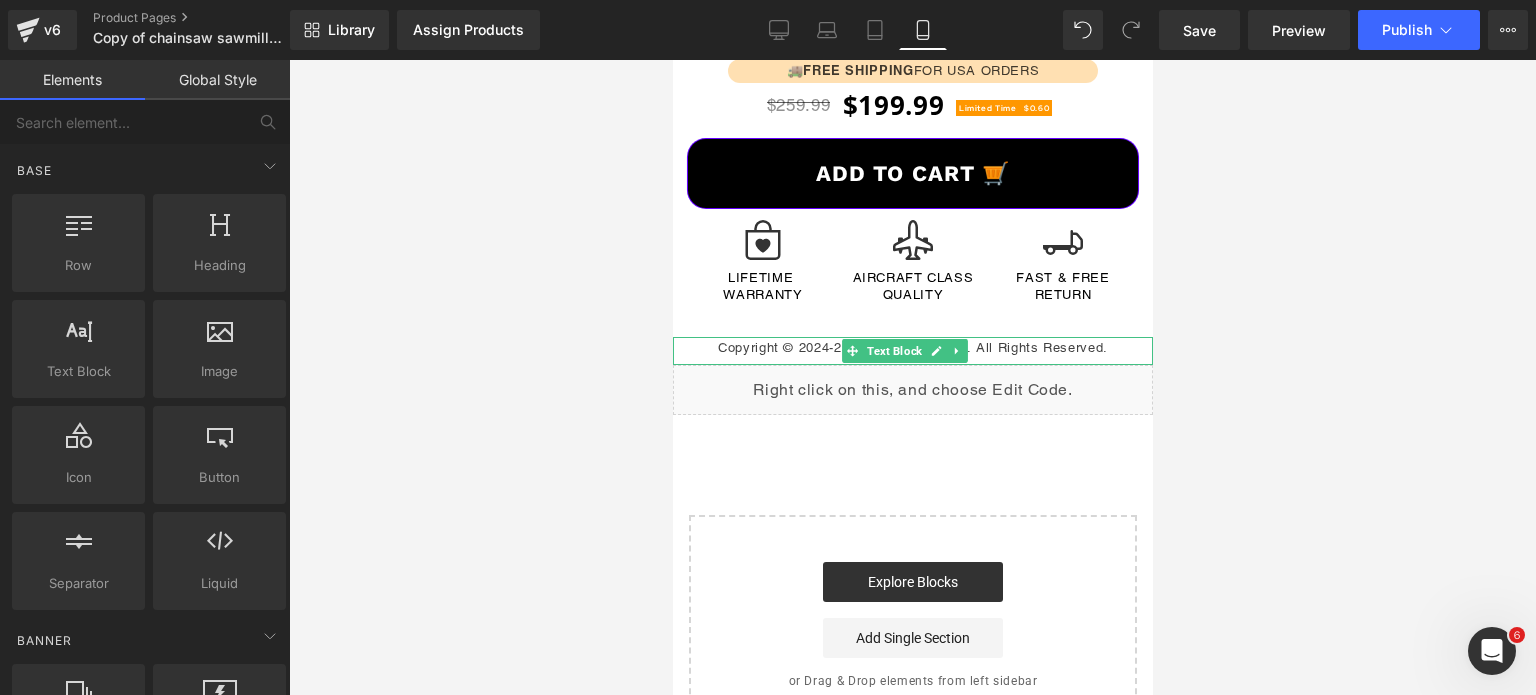 click on "Copyright © 2024-25 [DOMAIN_NAME]. All Rights Reserved." at bounding box center (912, 348) 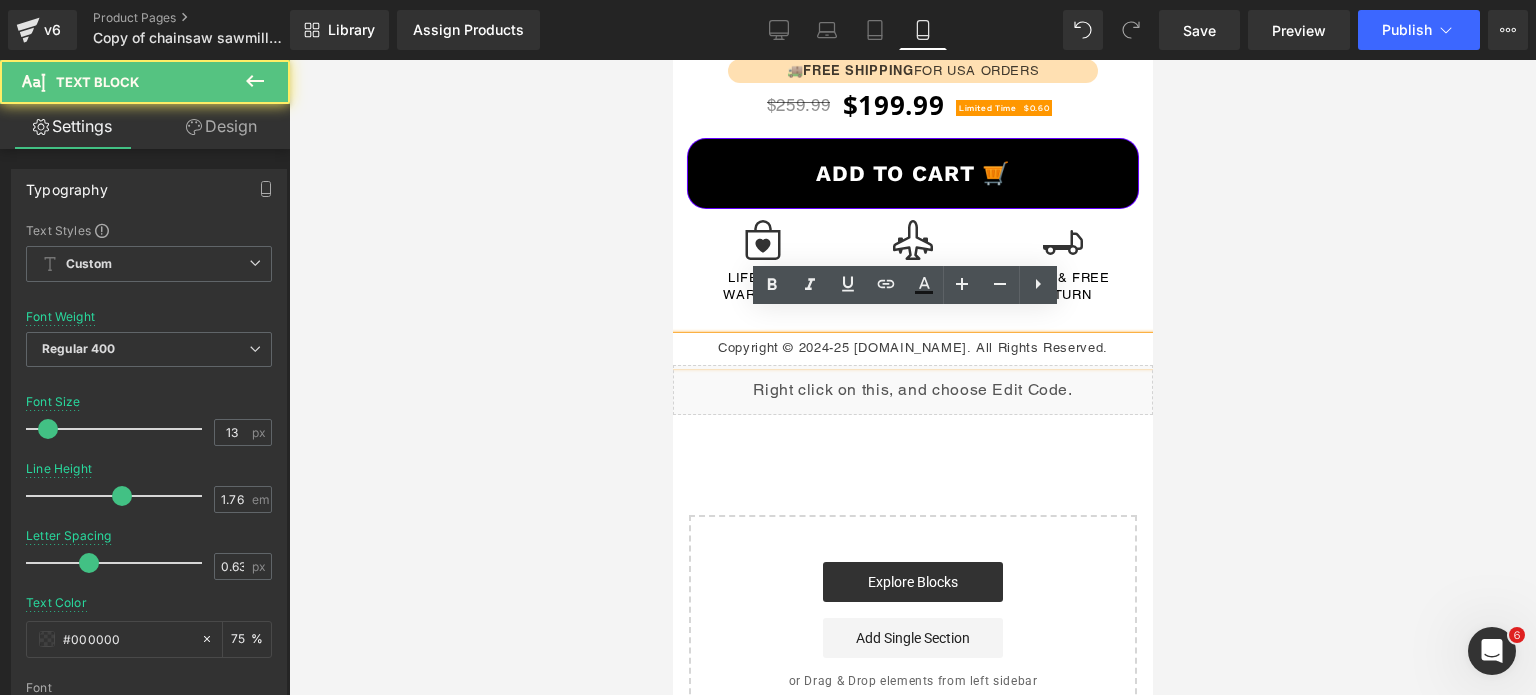 click at bounding box center [912, 377] 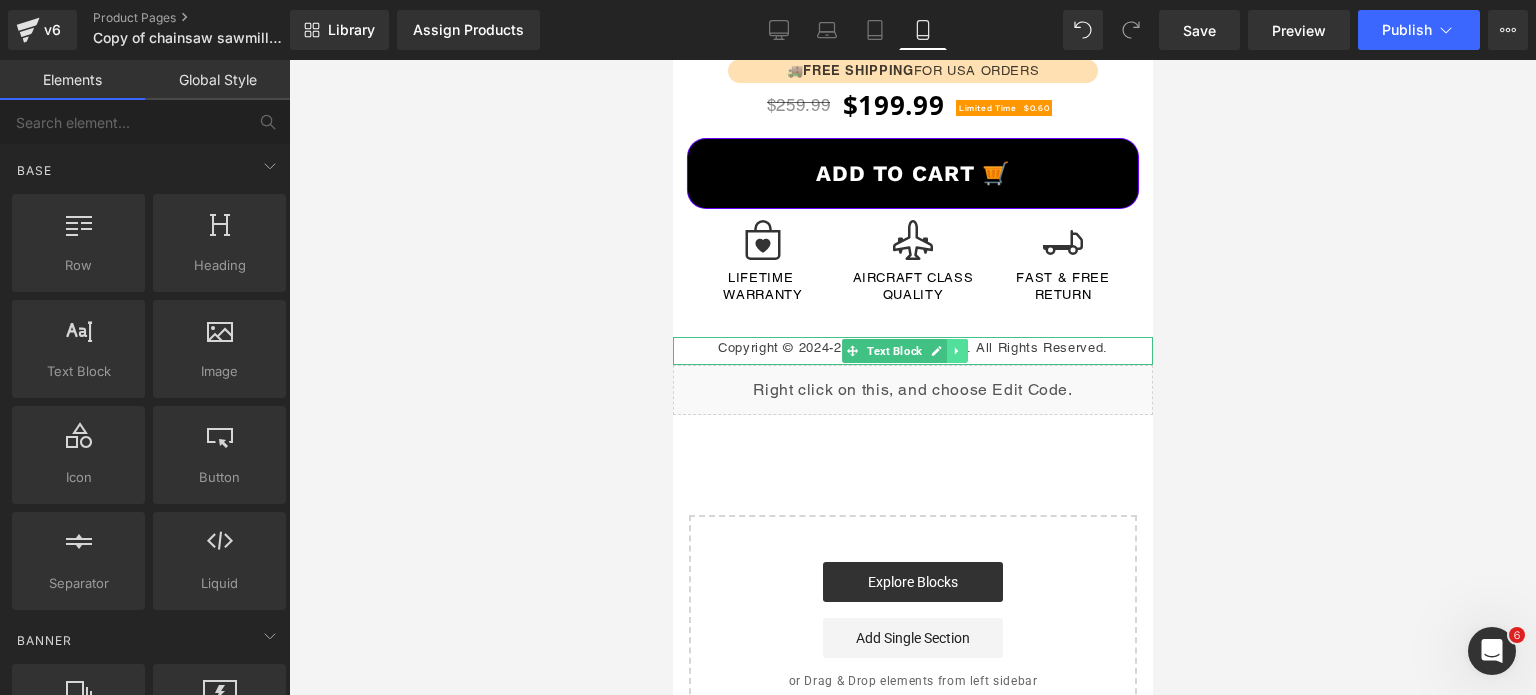 click 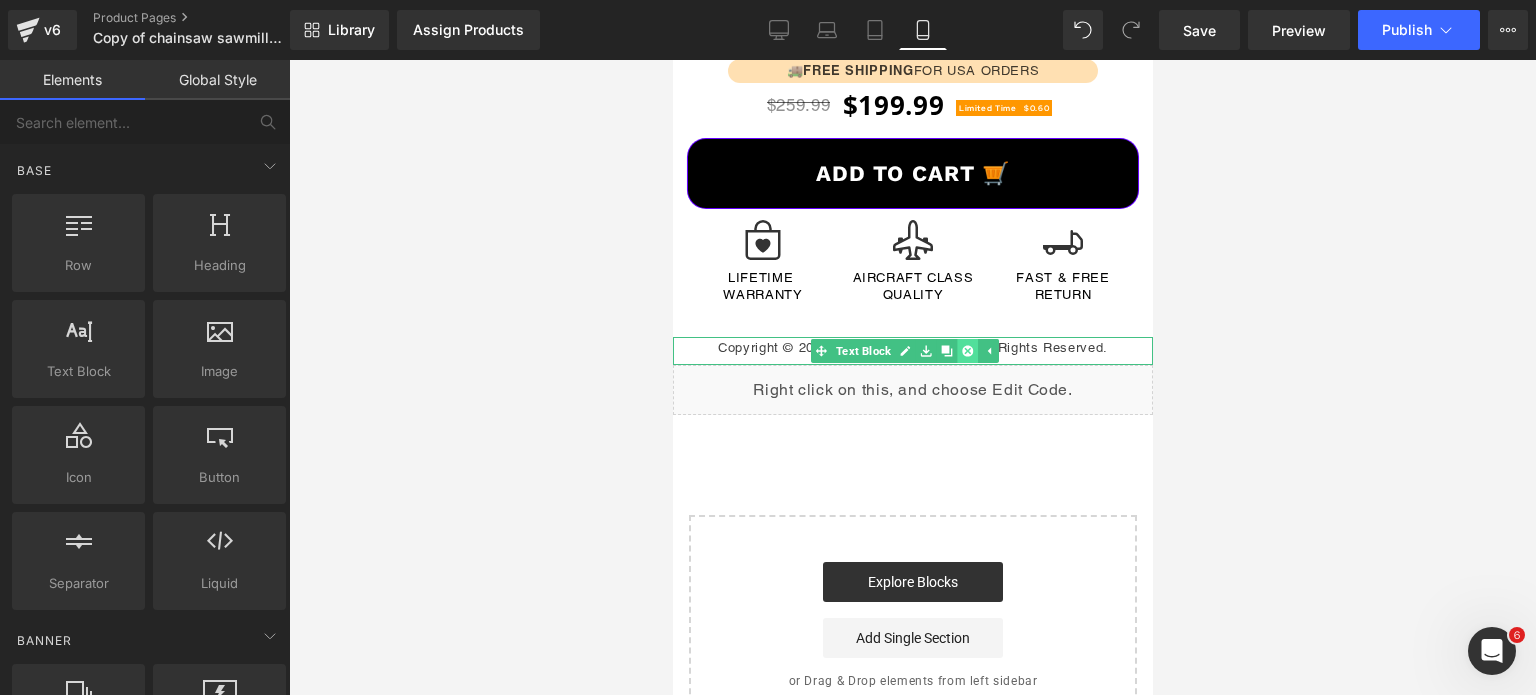 click 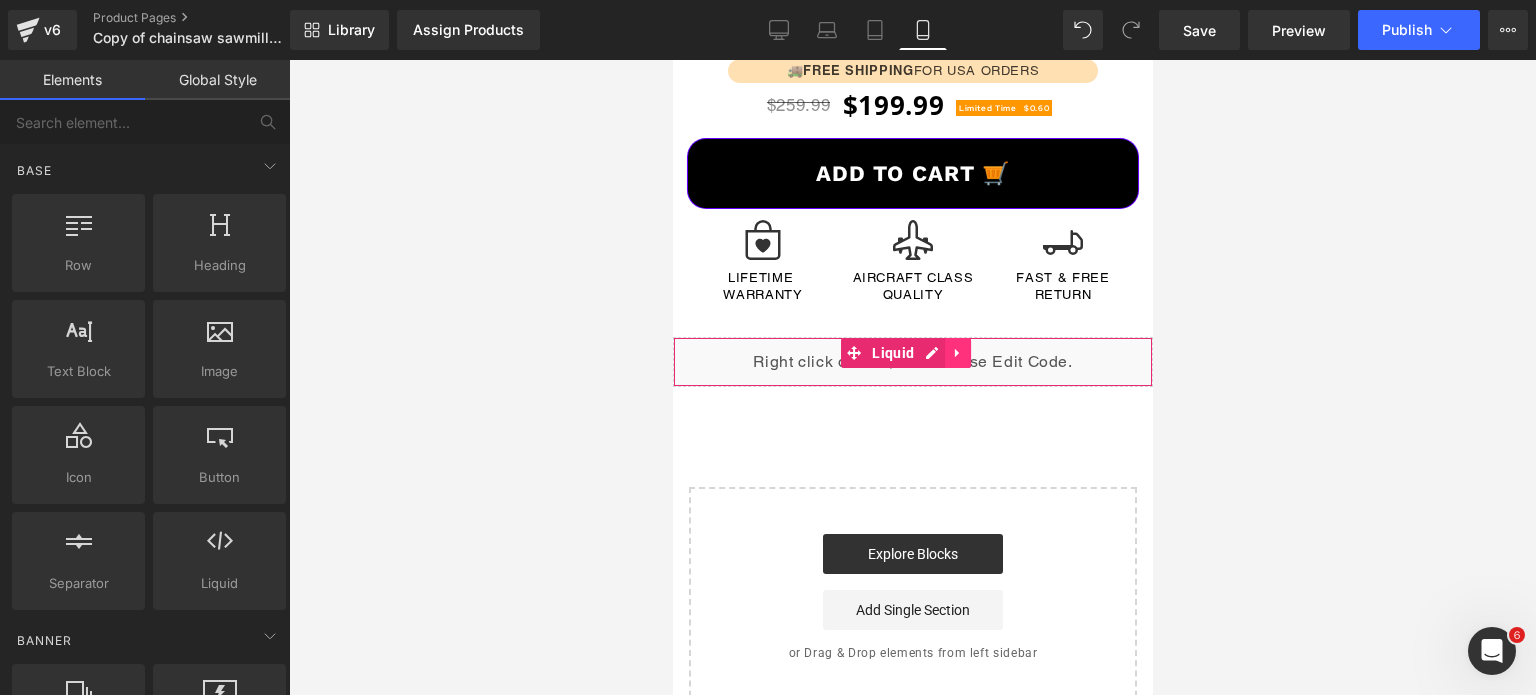 click 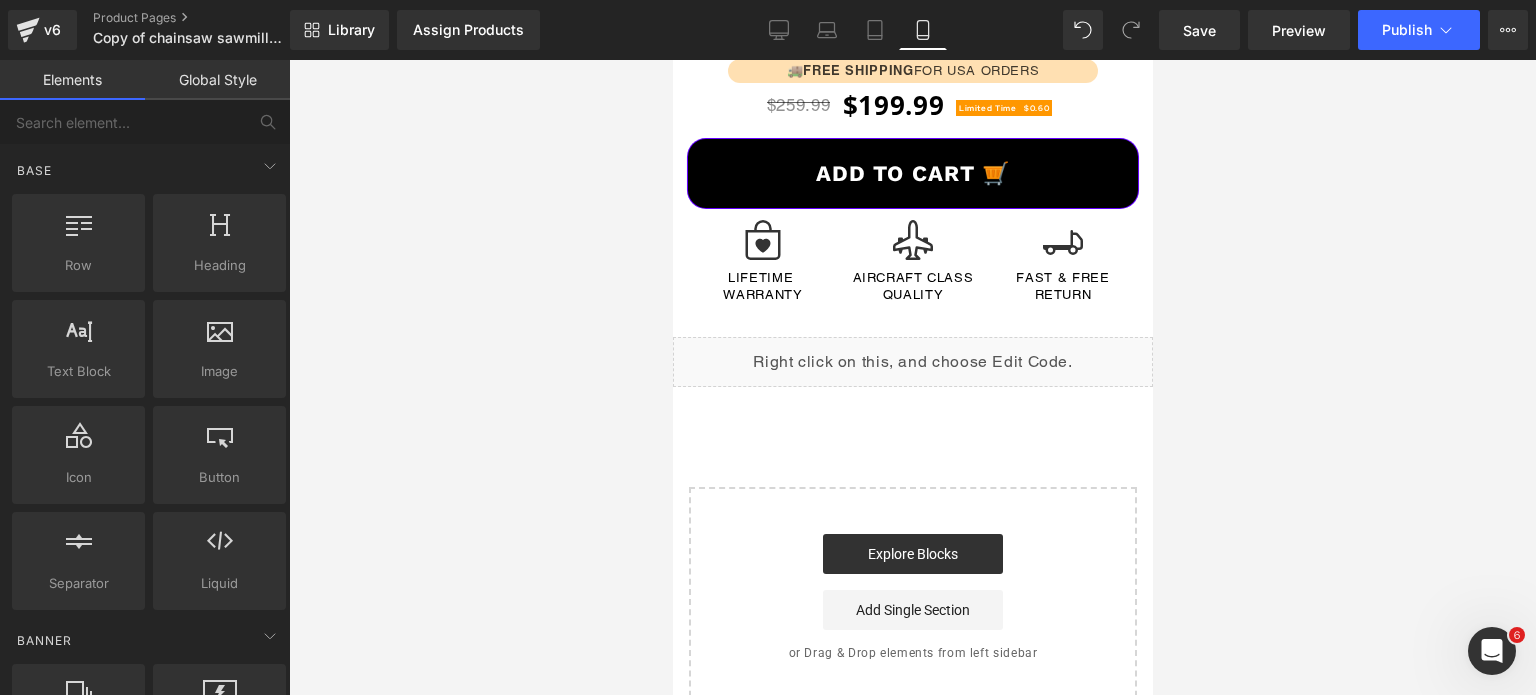 click at bounding box center [912, 377] 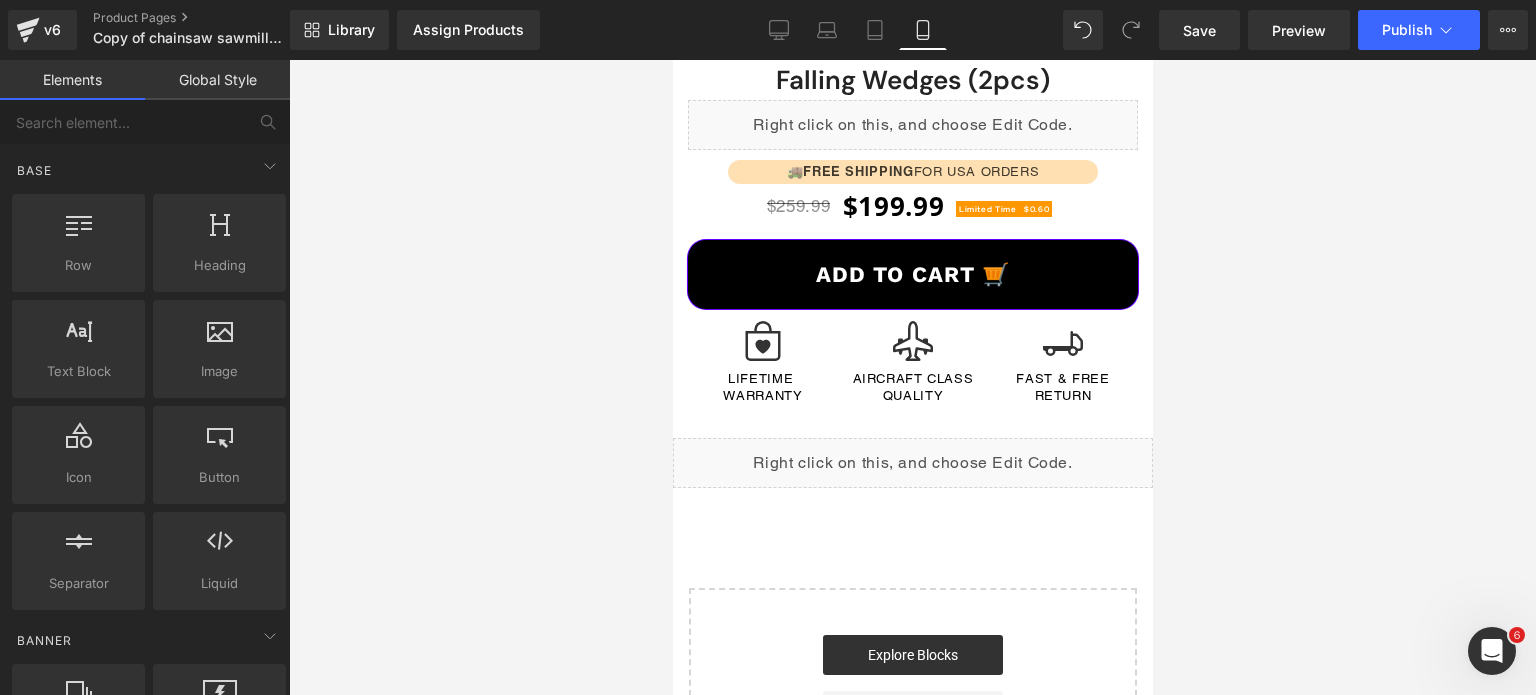 scroll, scrollTop: 700, scrollLeft: 0, axis: vertical 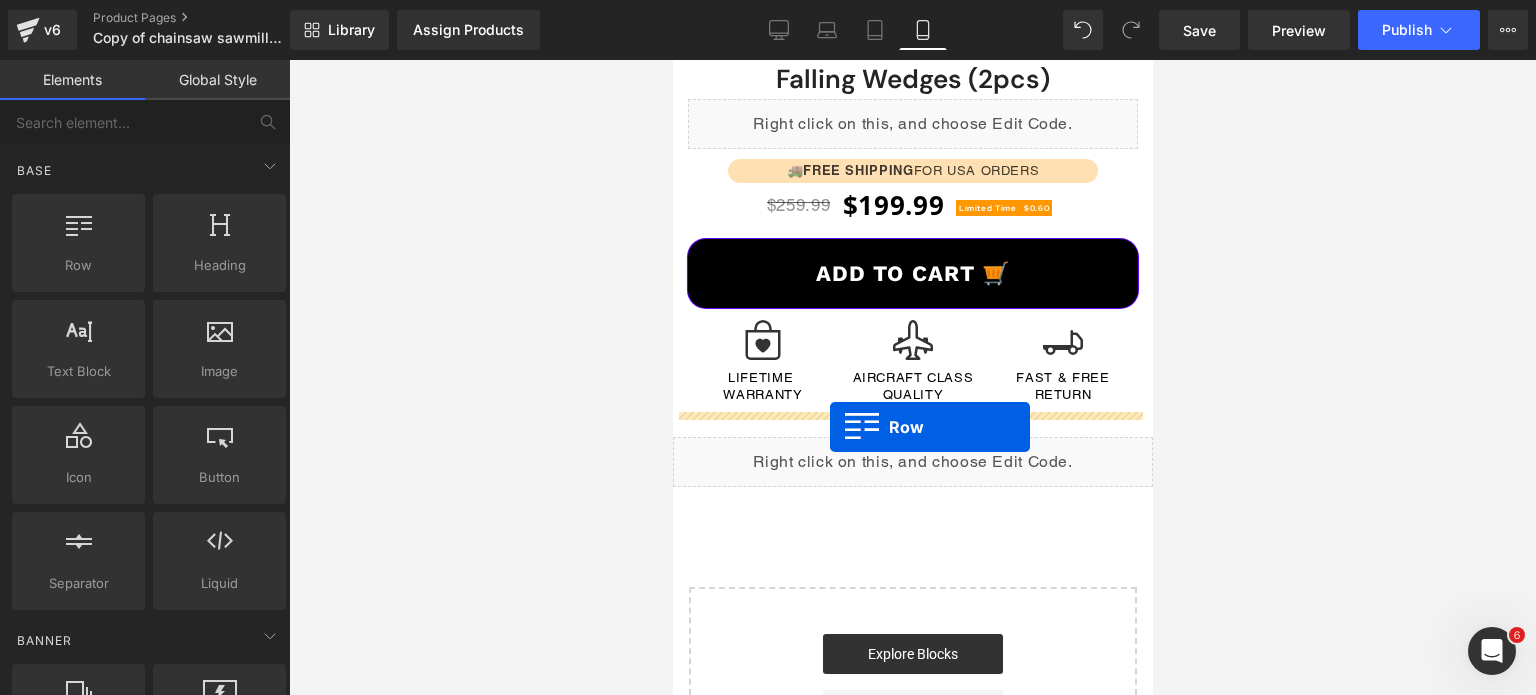 drag, startPoint x: 752, startPoint y: 302, endPoint x: 829, endPoint y: 427, distance: 146.8128 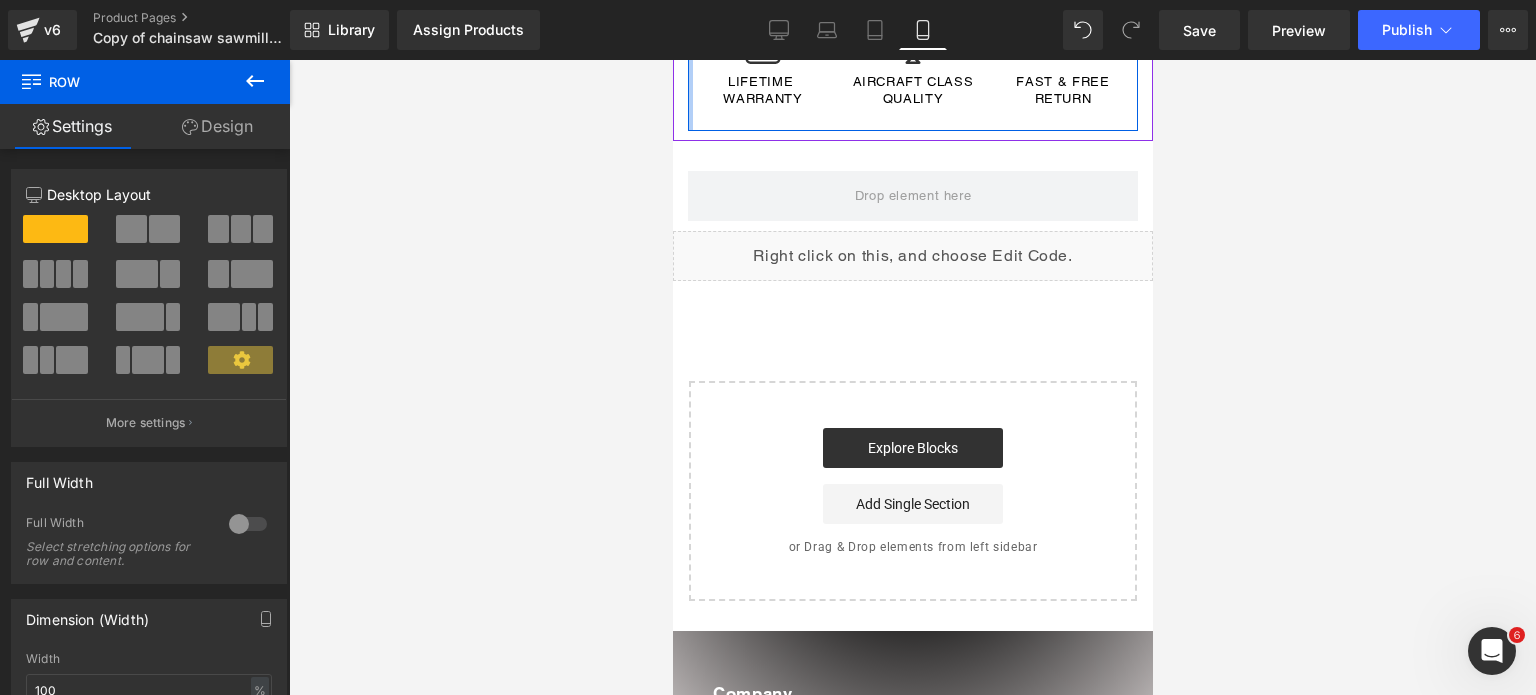 scroll, scrollTop: 1000, scrollLeft: 0, axis: vertical 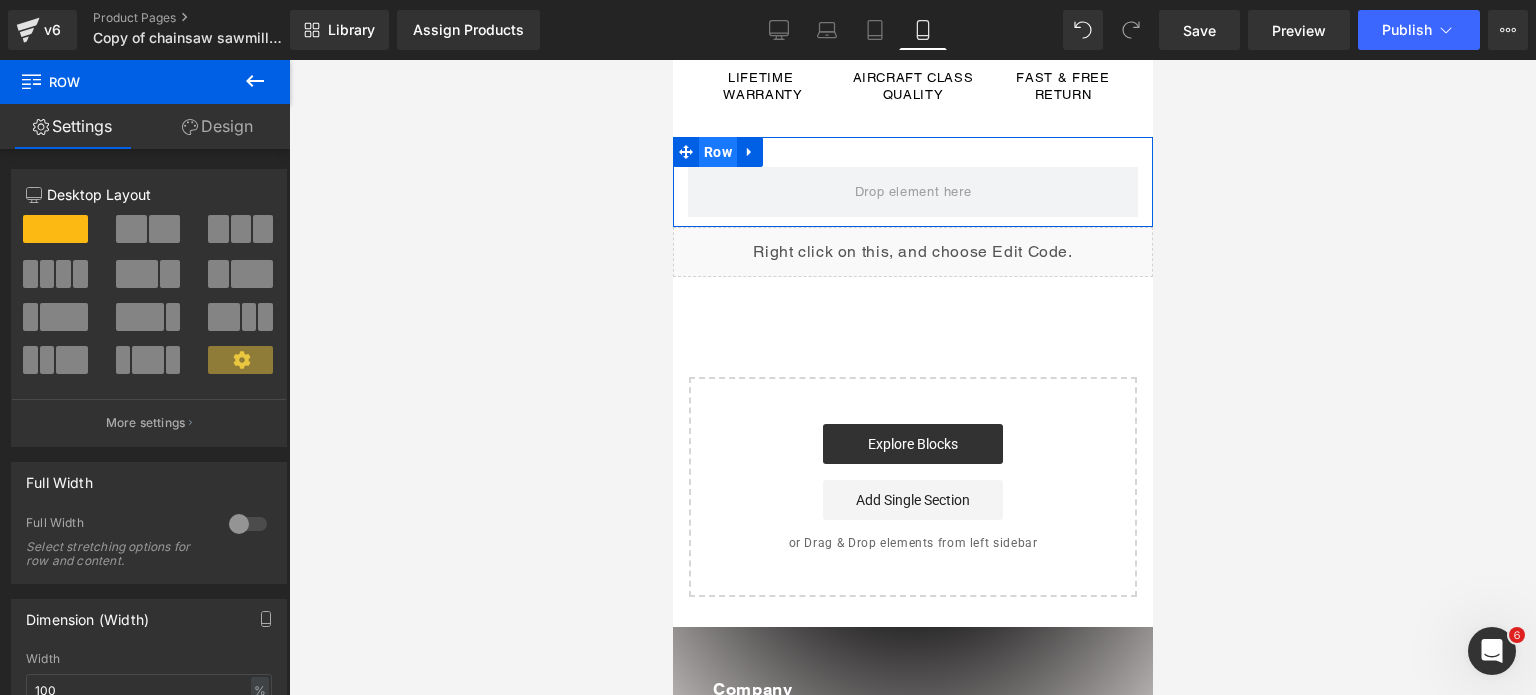 click on "Row" at bounding box center [717, 152] 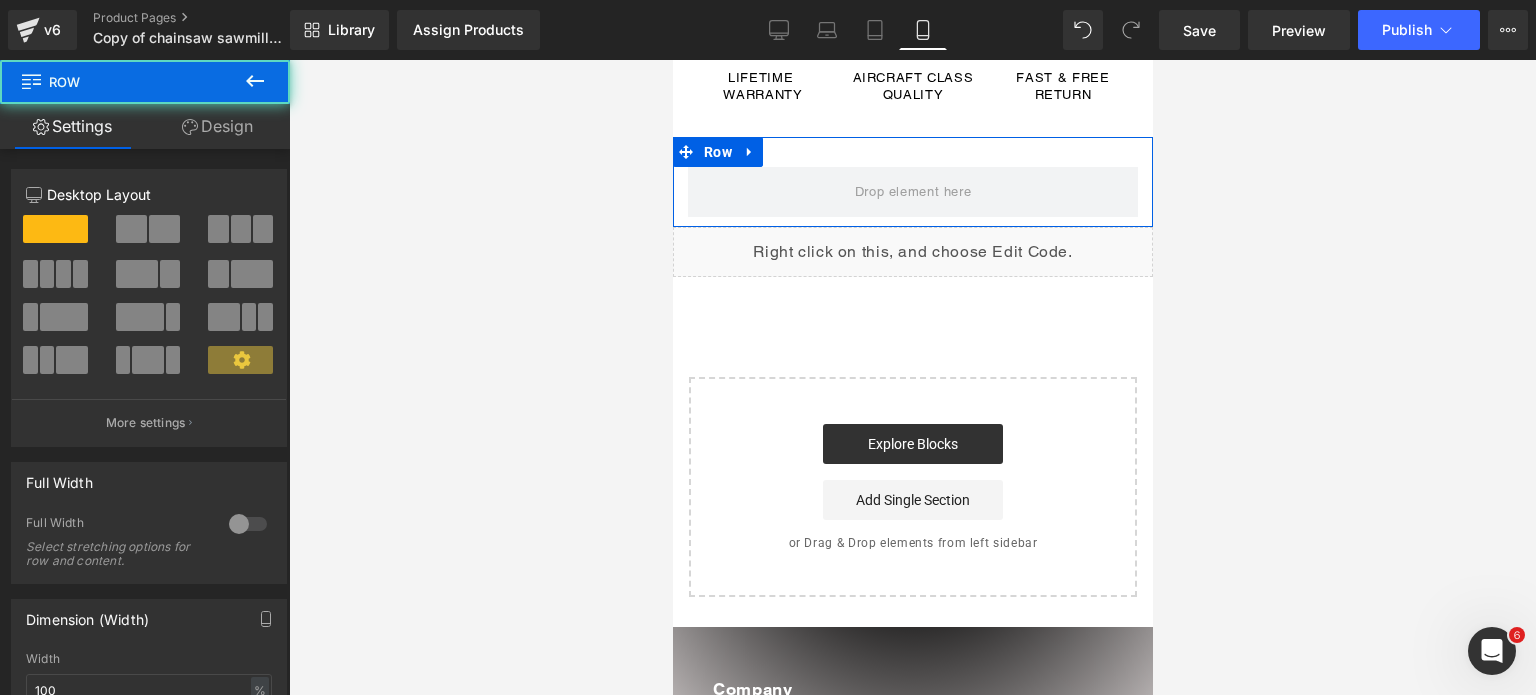 click on "Design" at bounding box center [217, 126] 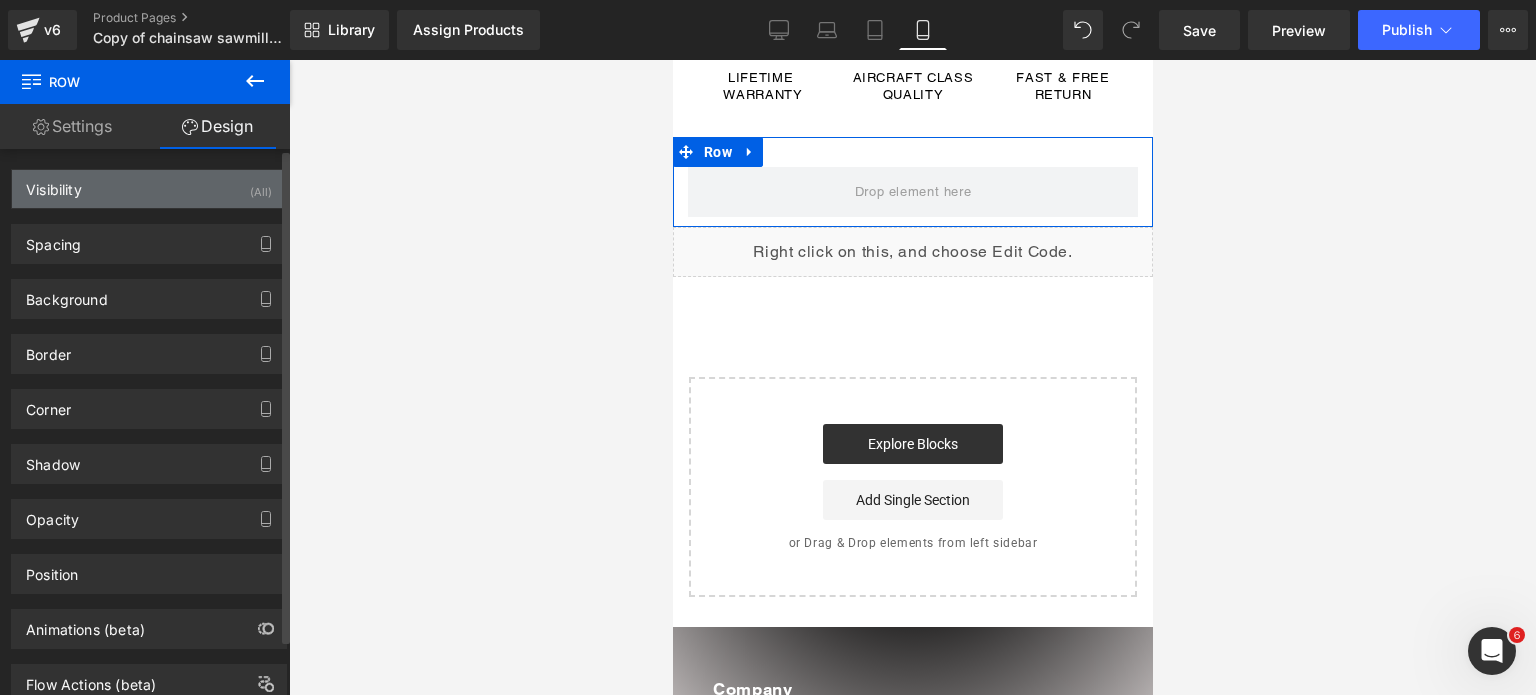 click on "Visibility
(All)" at bounding box center [149, 189] 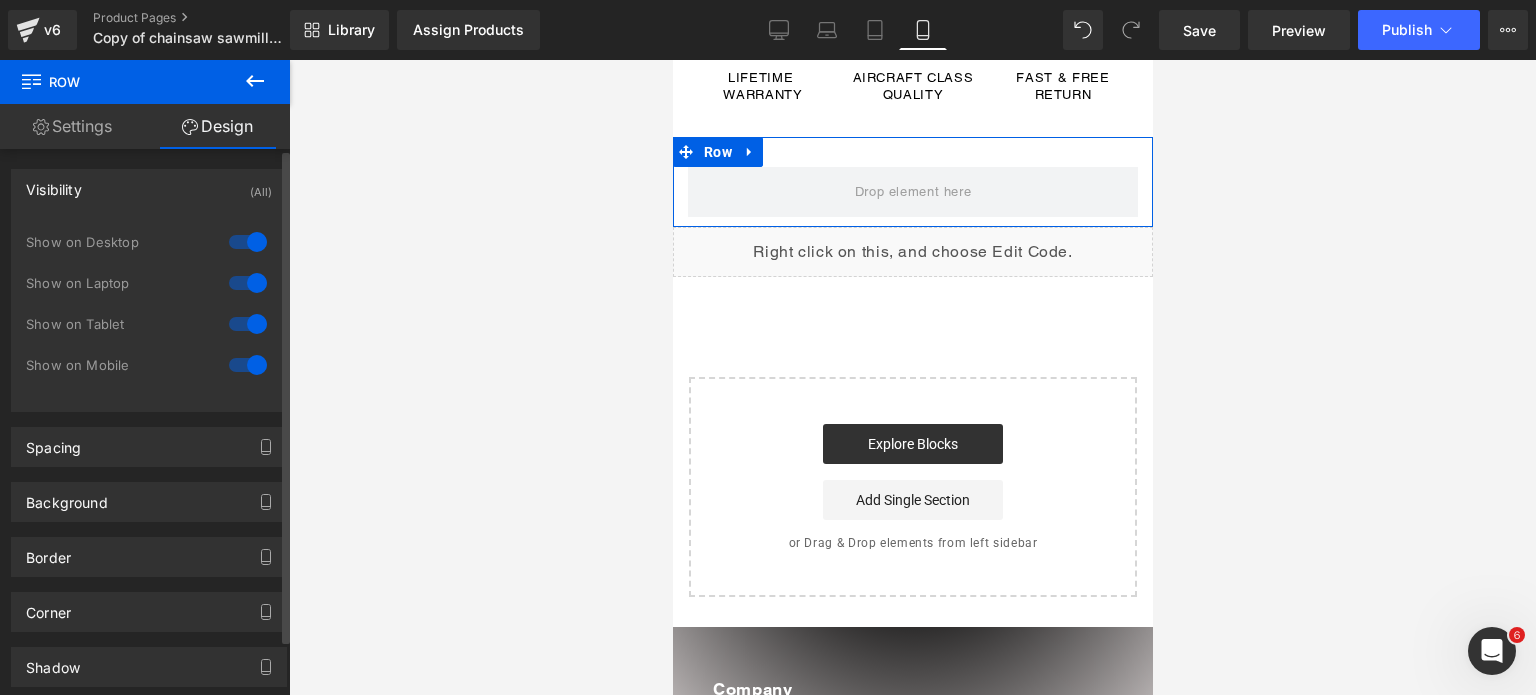 click at bounding box center [248, 242] 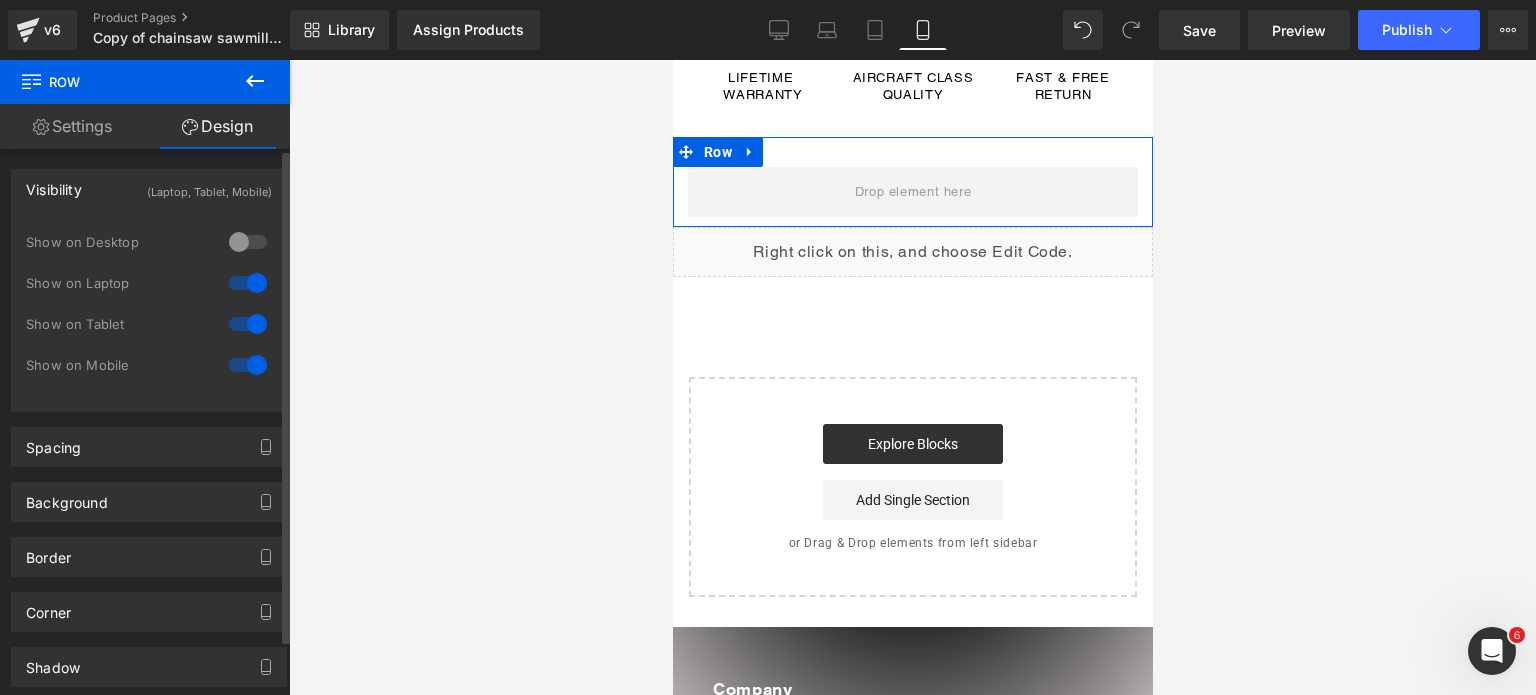 click at bounding box center [248, 283] 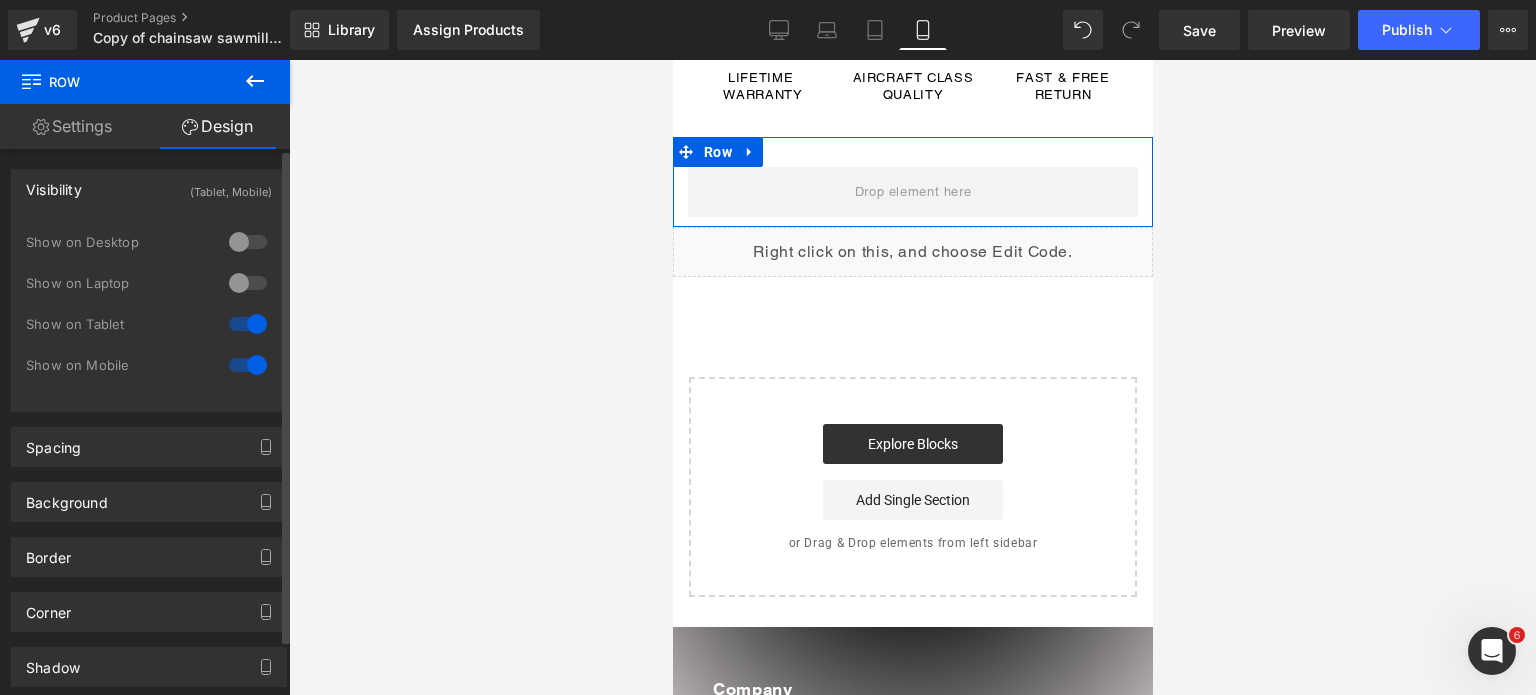 click at bounding box center [248, 324] 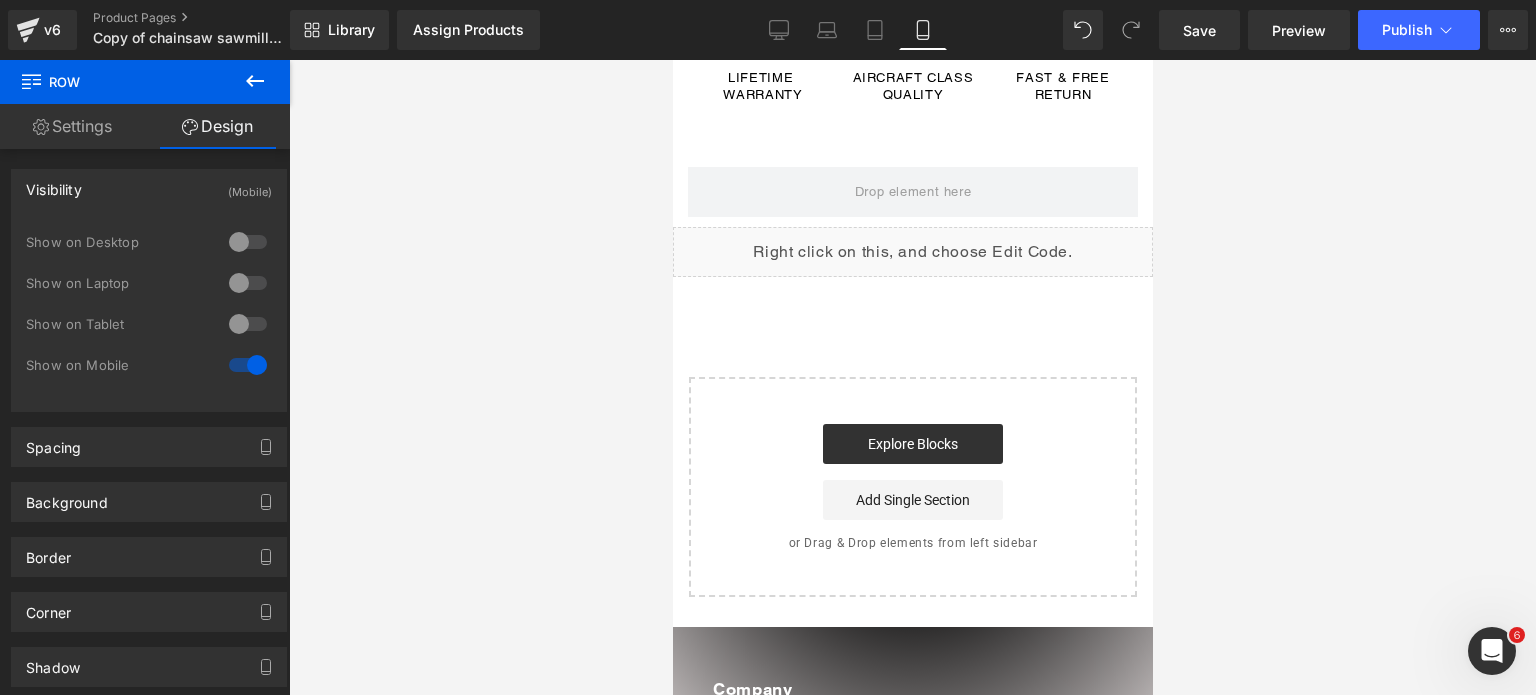 click at bounding box center [912, 377] 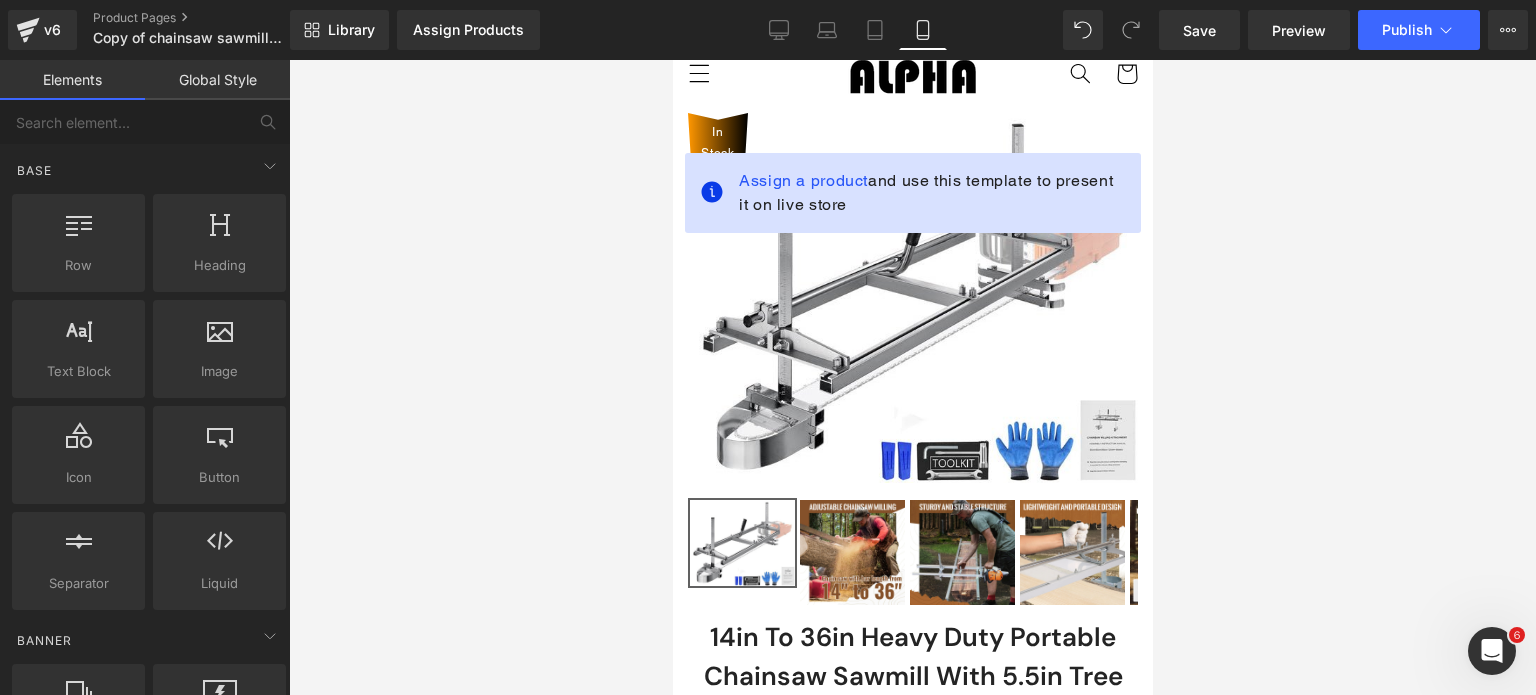 scroll, scrollTop: 0, scrollLeft: 0, axis: both 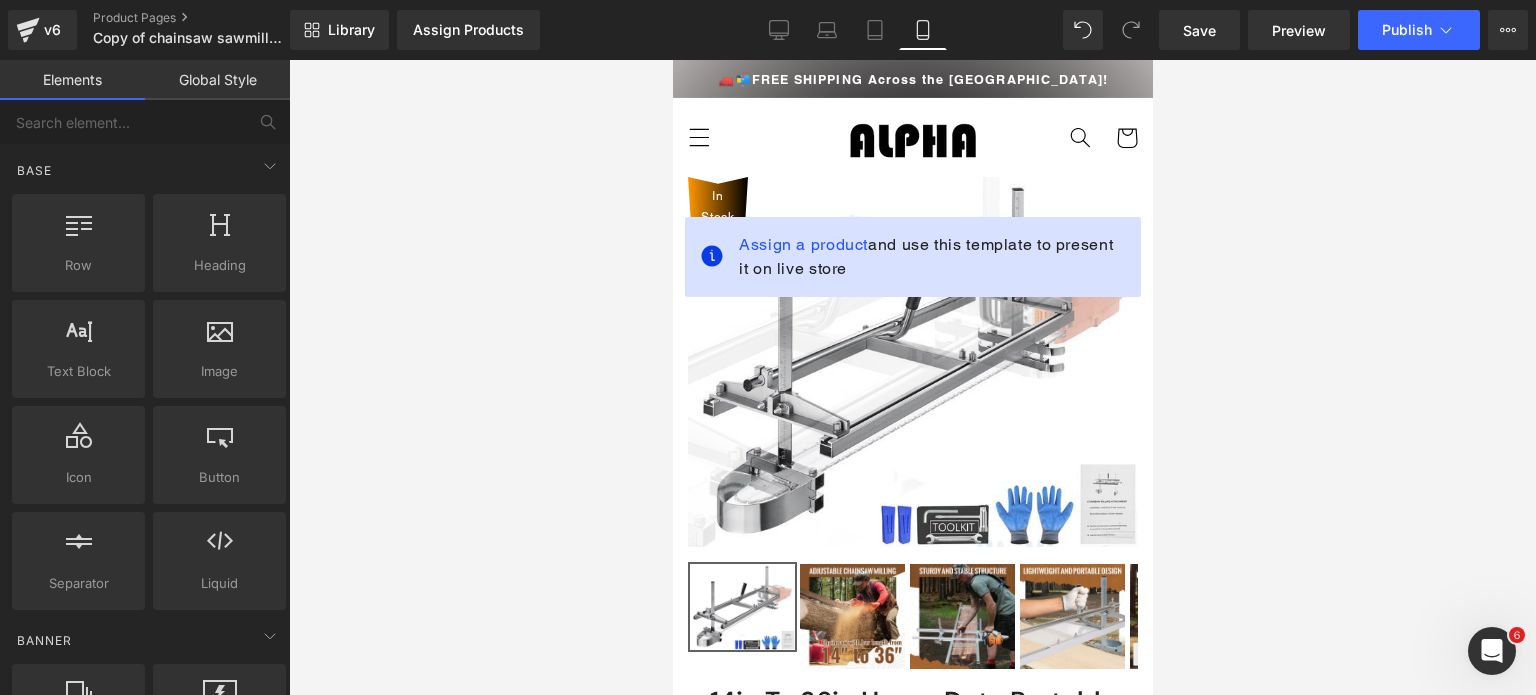 click at bounding box center [912, 377] 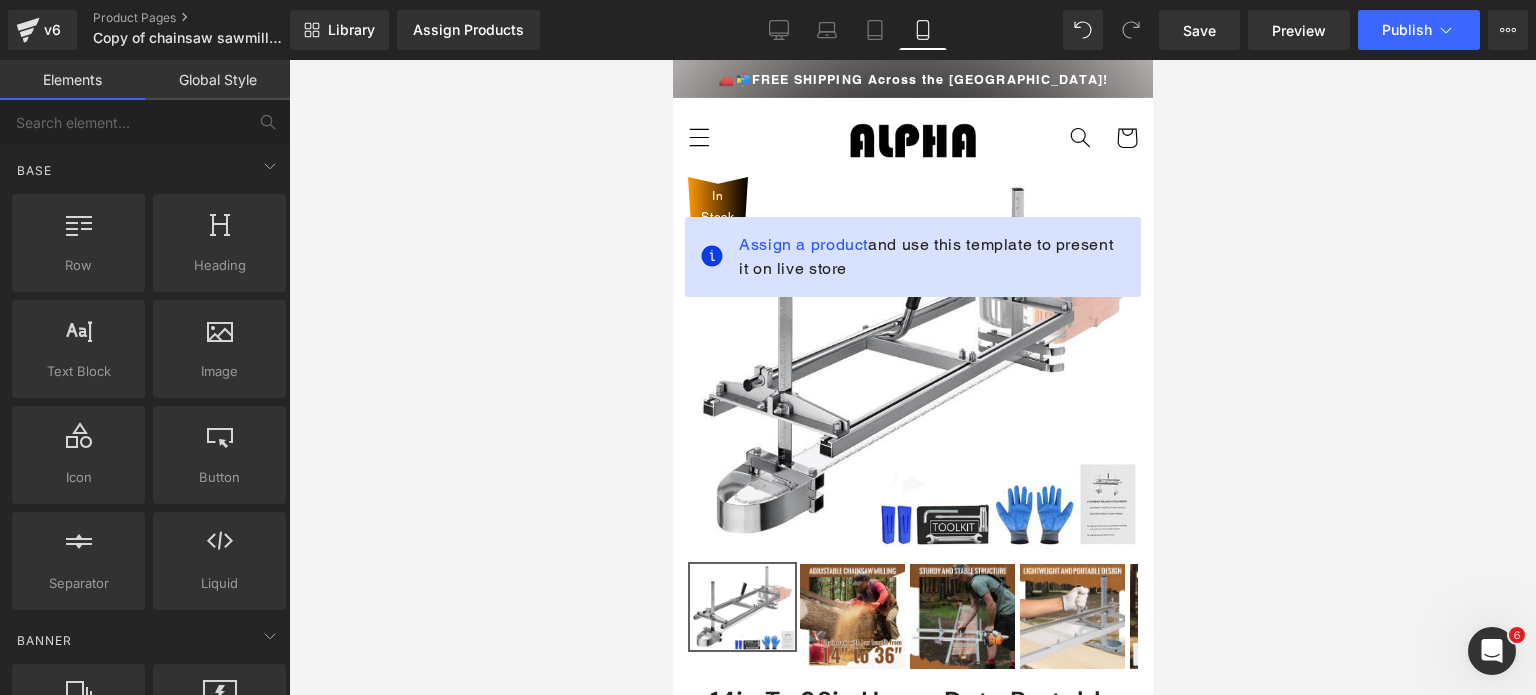 click at bounding box center [912, 377] 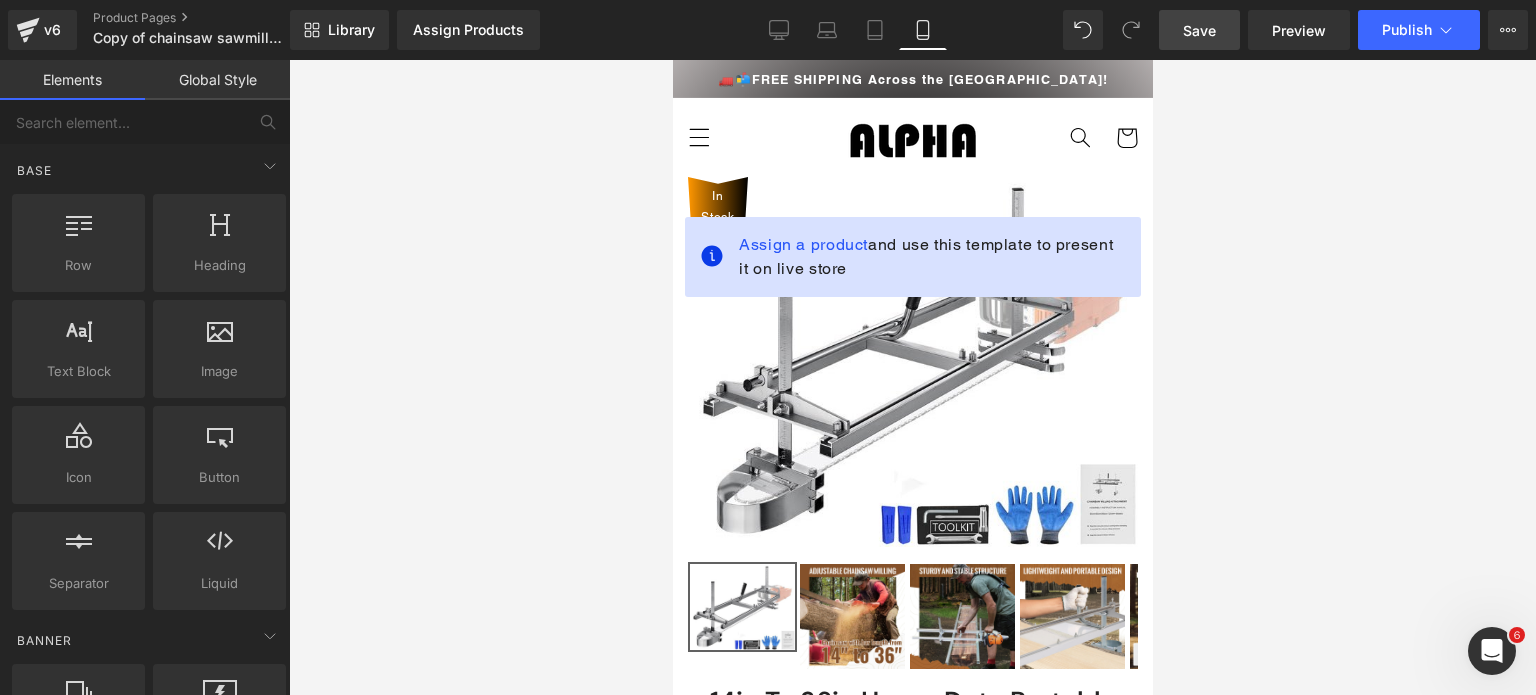 click on "Save" at bounding box center [1199, 30] 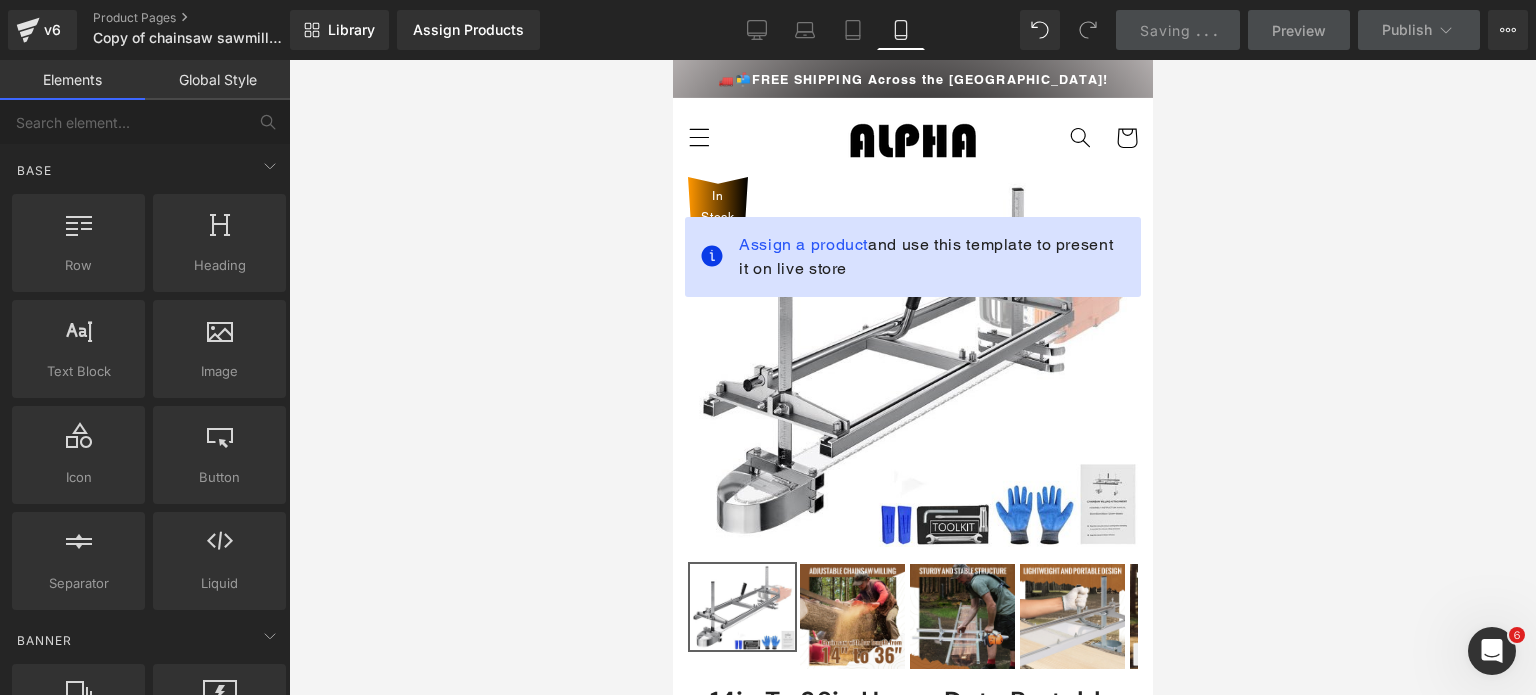 click at bounding box center [912, 377] 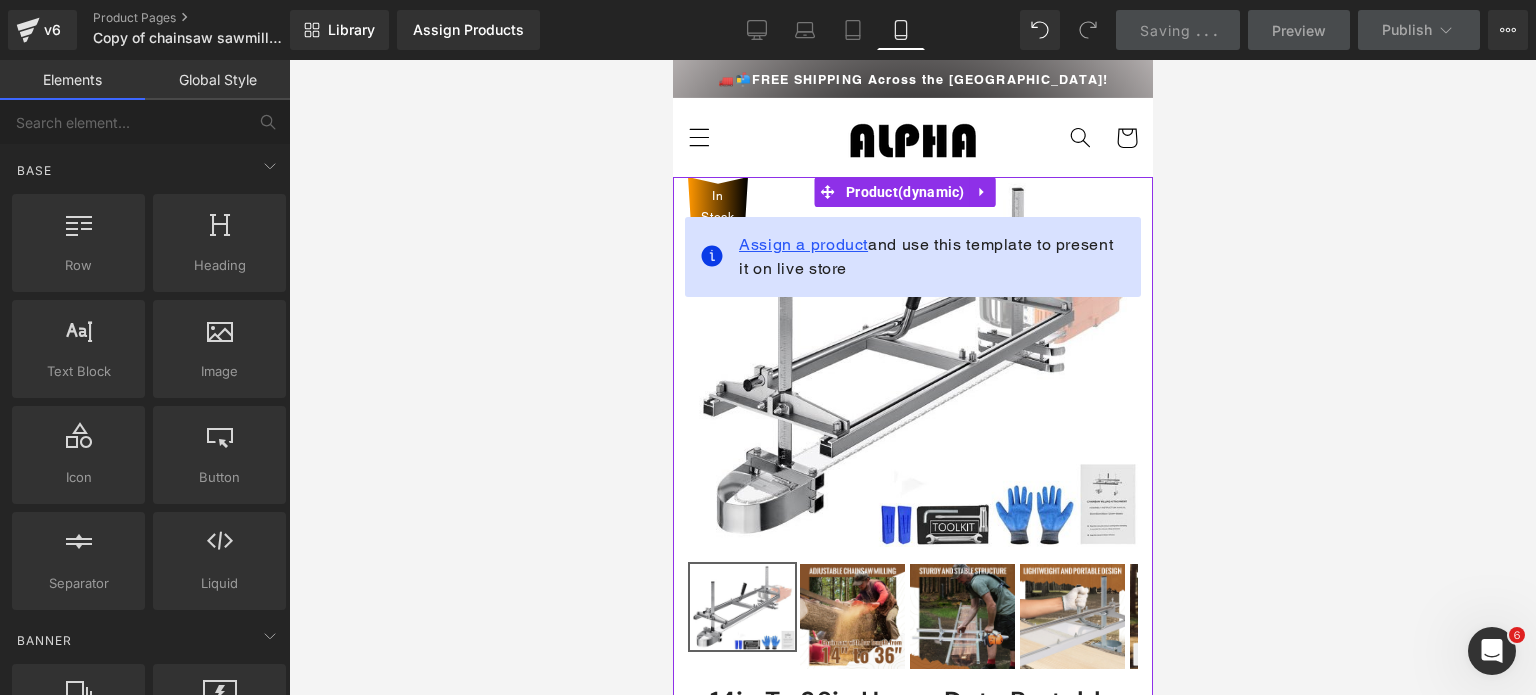 click on "Assign a product" at bounding box center [802, 244] 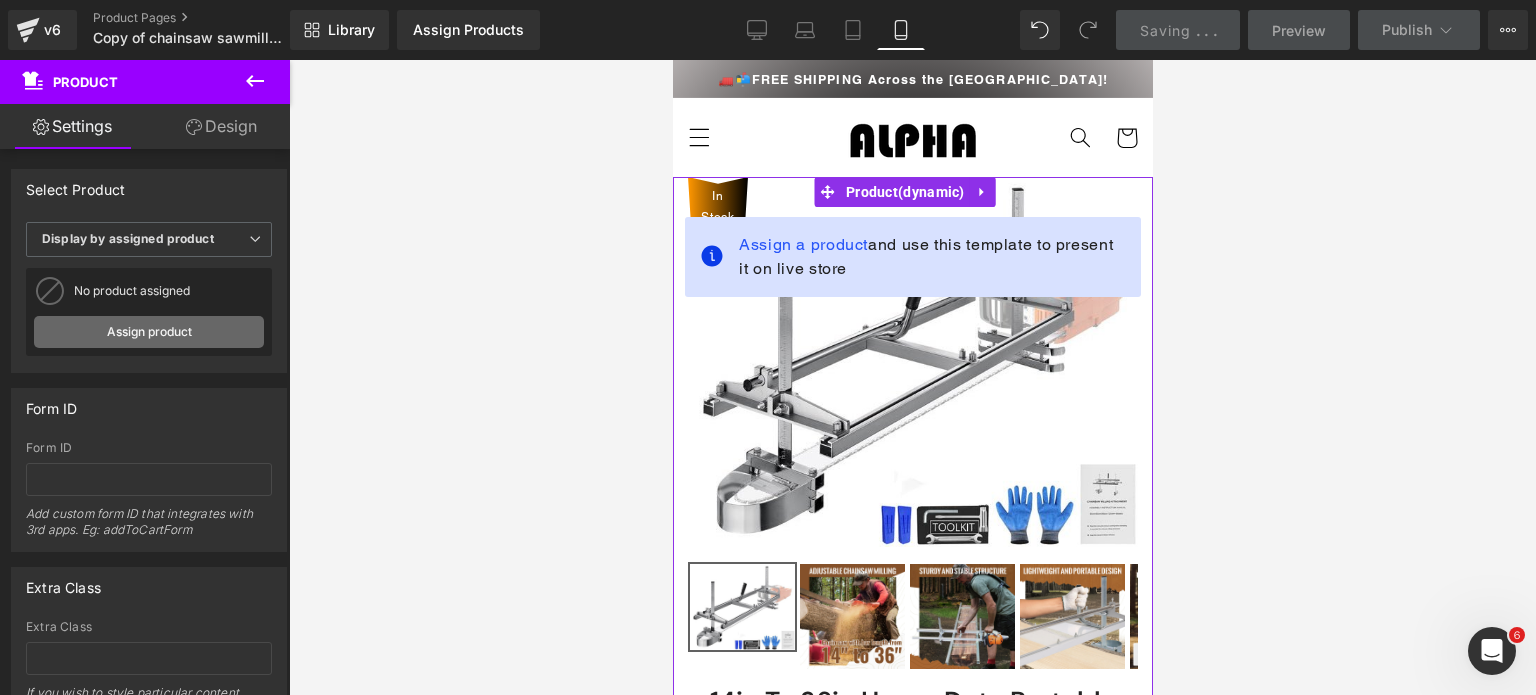 click on "Assign product" at bounding box center (149, 332) 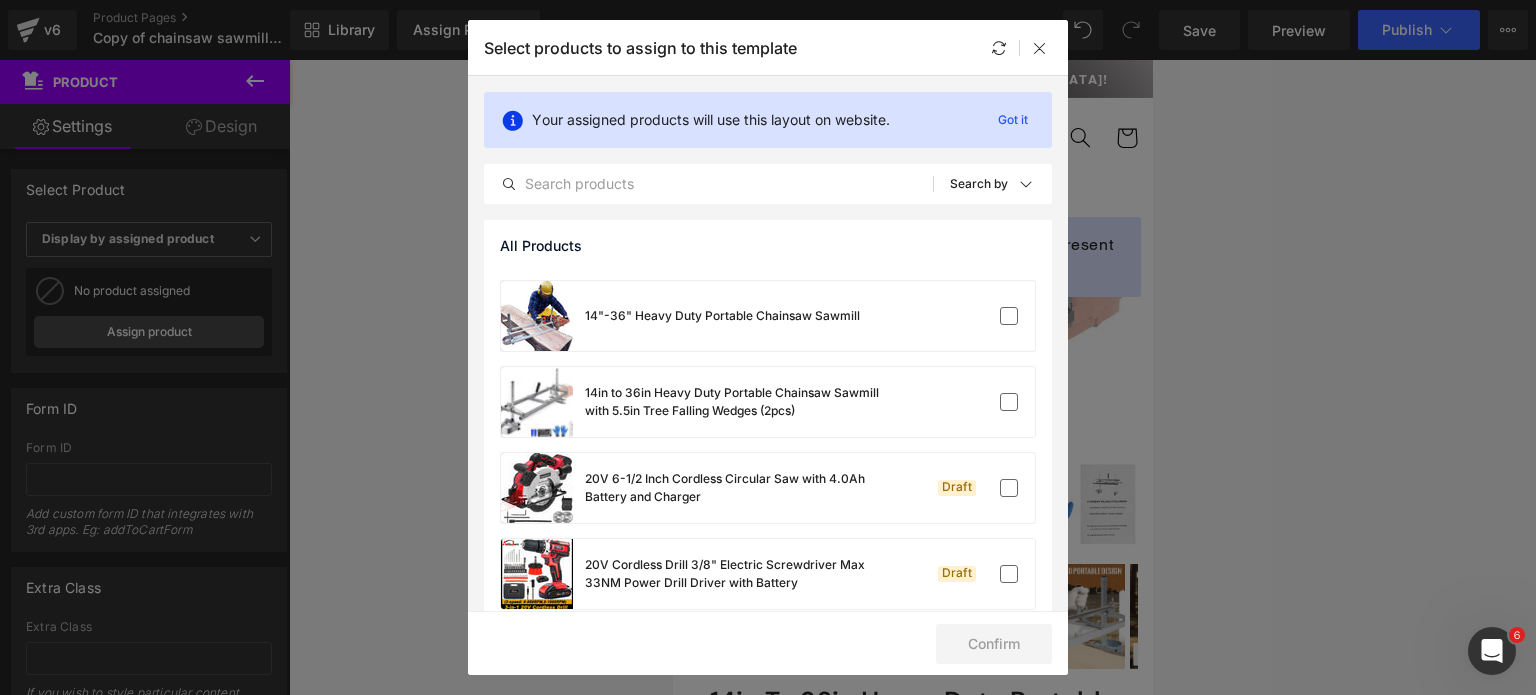 scroll, scrollTop: 600, scrollLeft: 0, axis: vertical 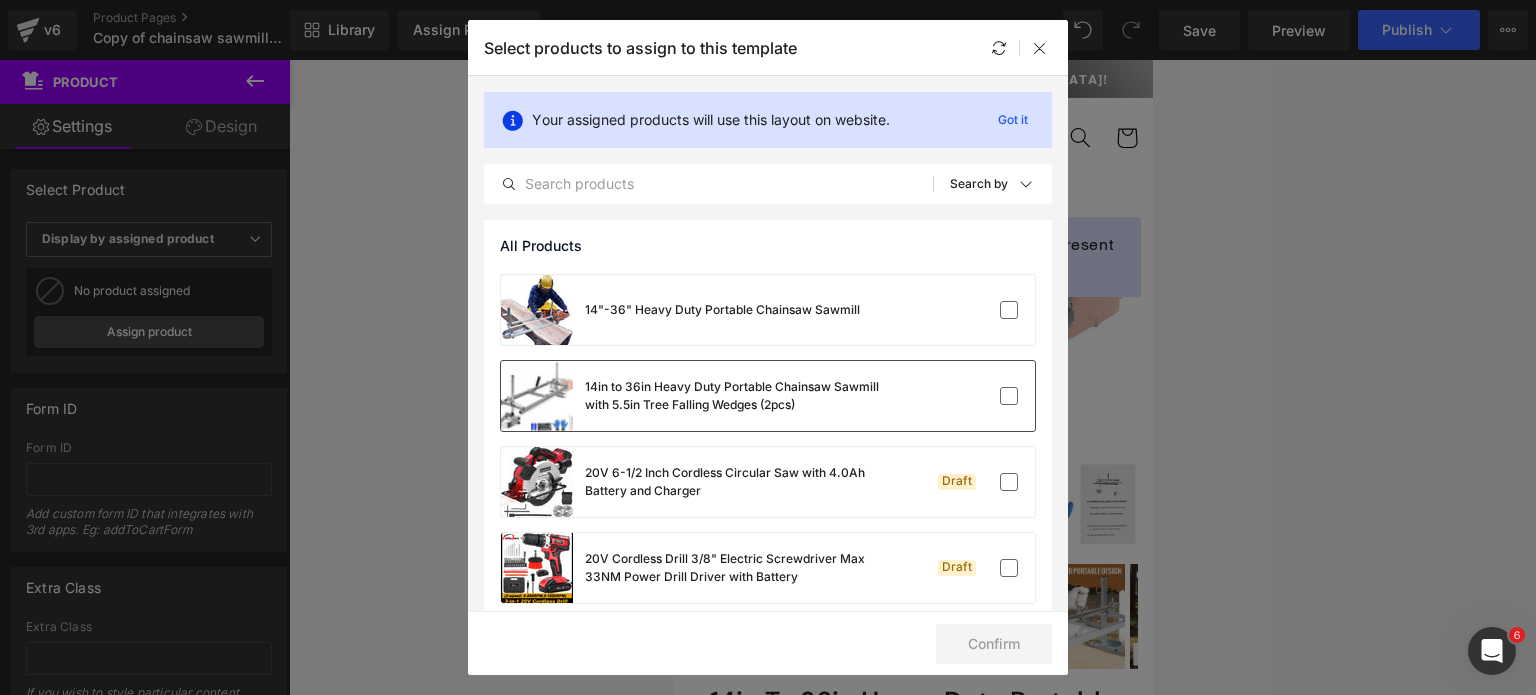 click on "14in to 36in Heavy Duty Portable Chainsaw Sawmill with 5.5in Tree Falling Wedges (2pcs)" at bounding box center [735, 396] 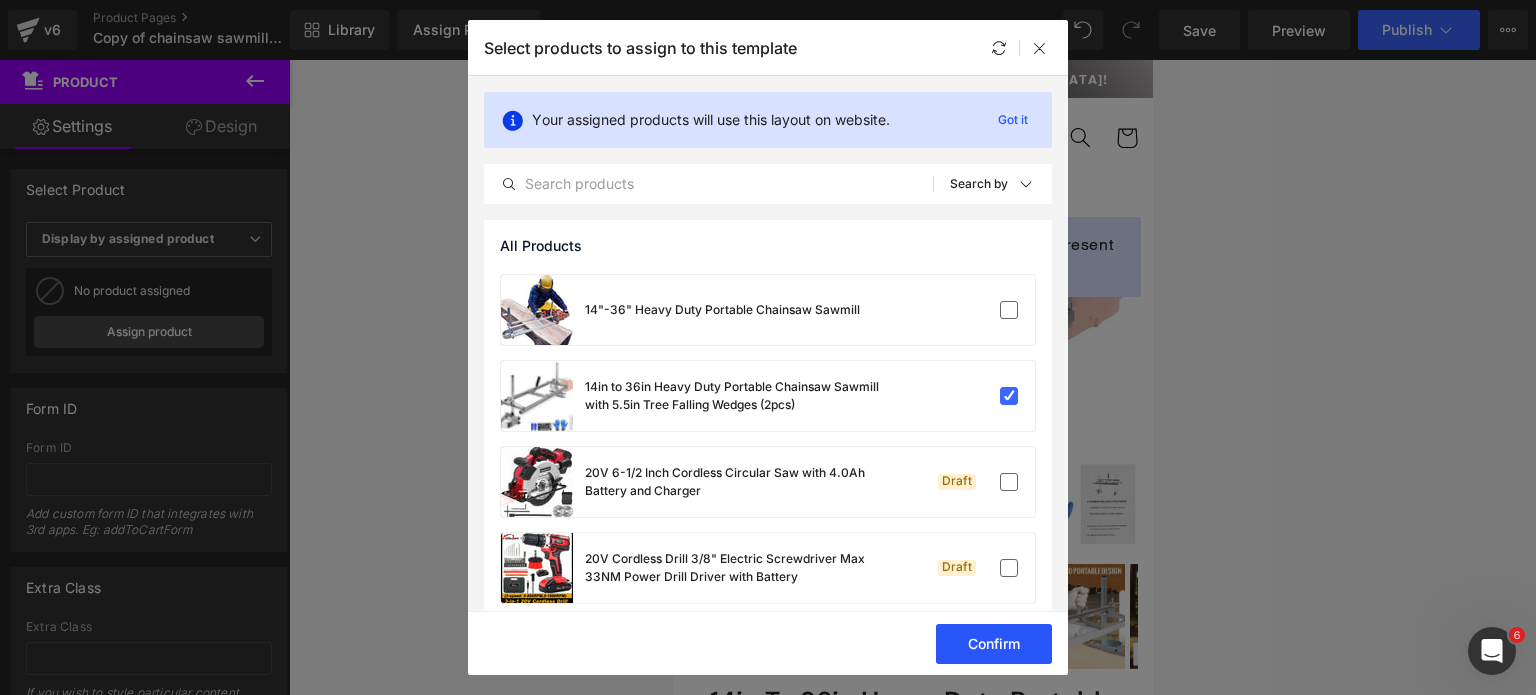 click on "Confirm" at bounding box center [994, 644] 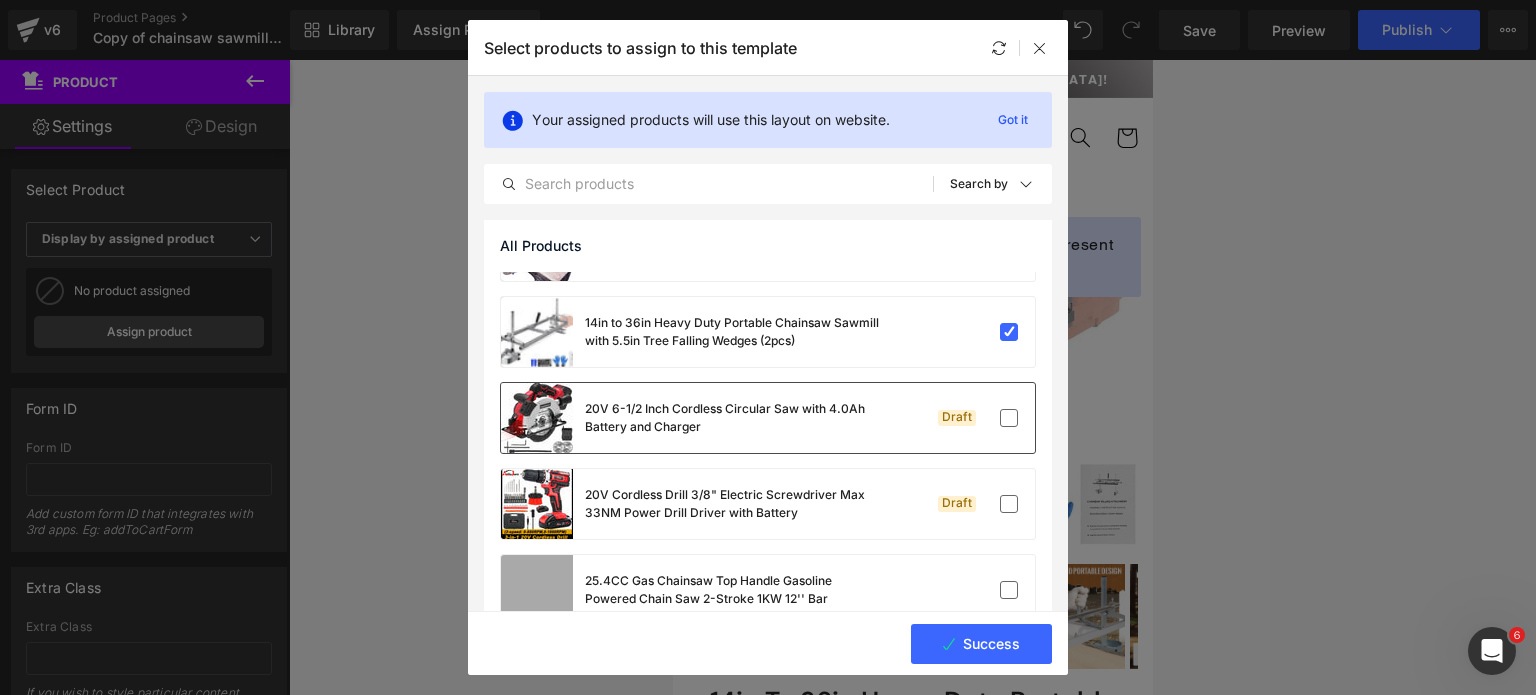 scroll, scrollTop: 700, scrollLeft: 0, axis: vertical 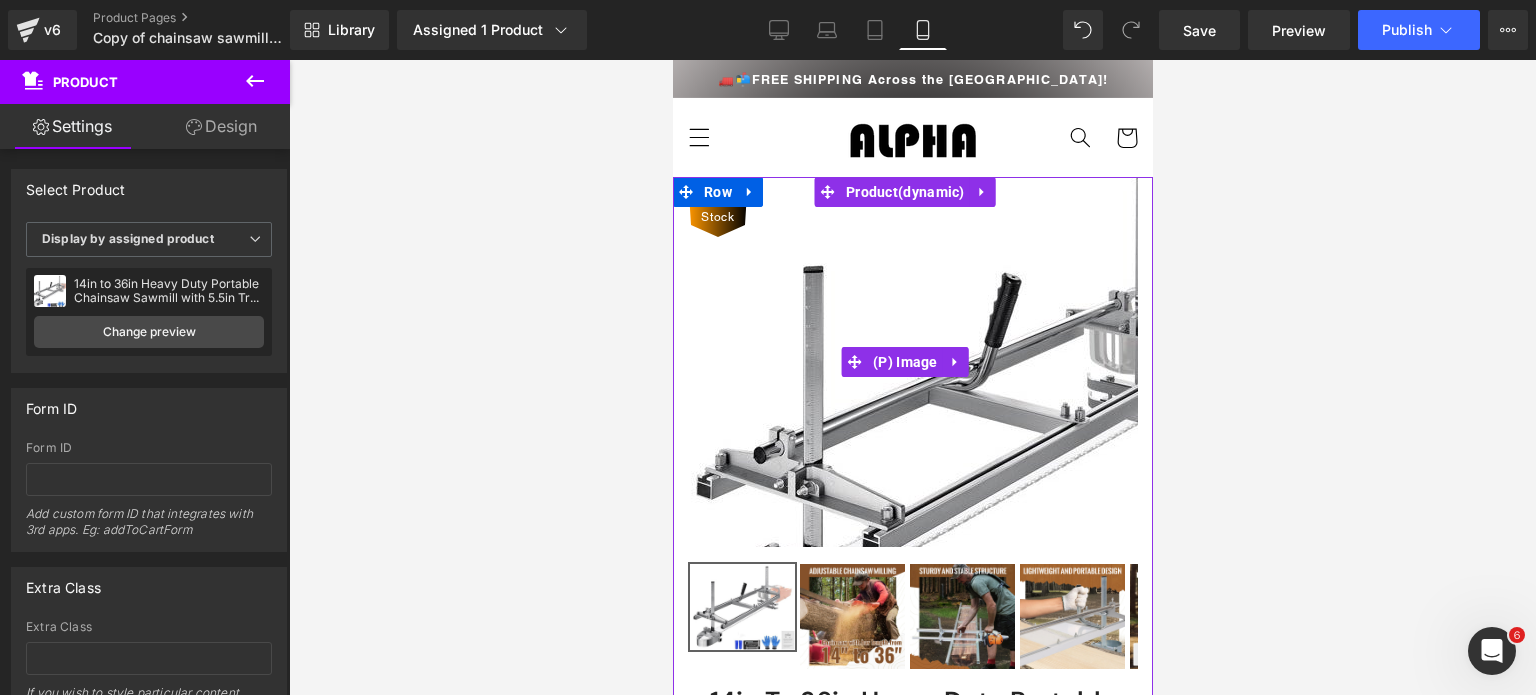 click on "In Stock" at bounding box center [717, 207] 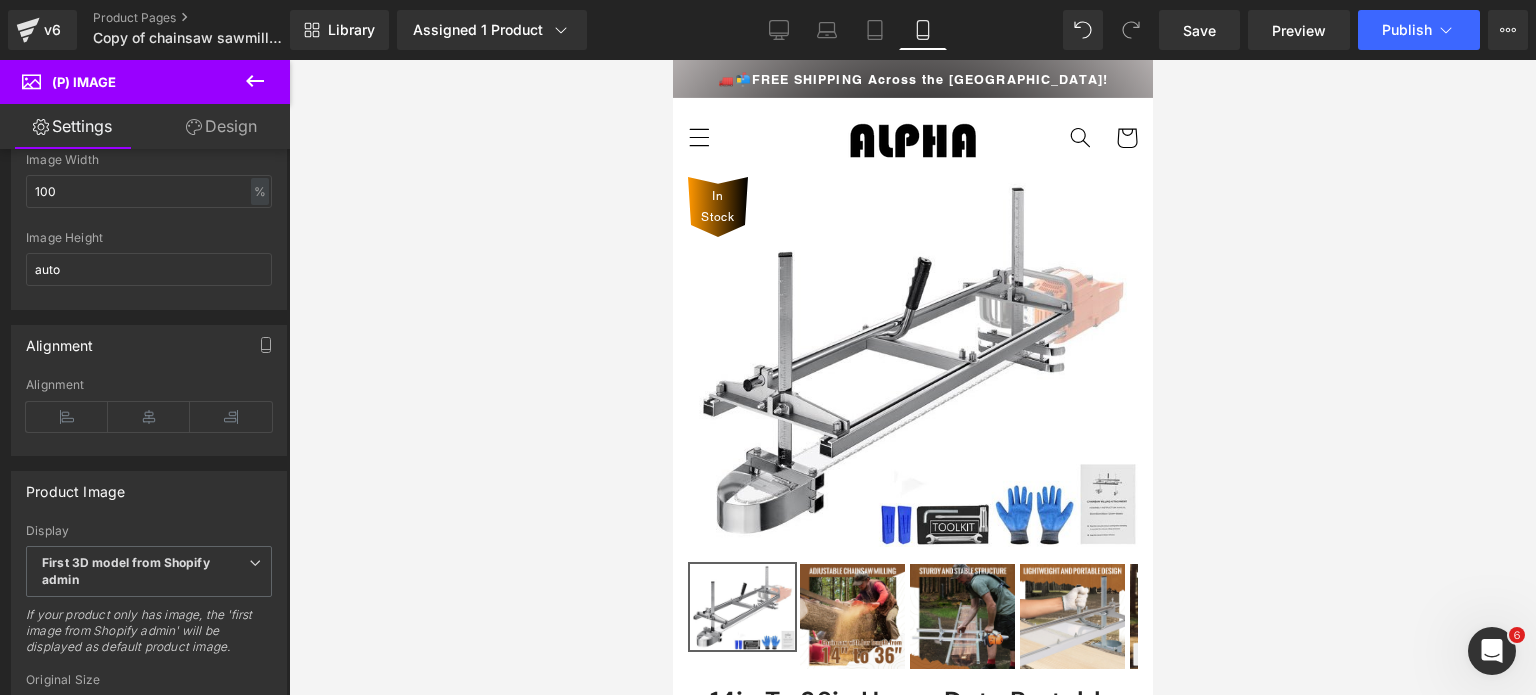 scroll, scrollTop: 100, scrollLeft: 0, axis: vertical 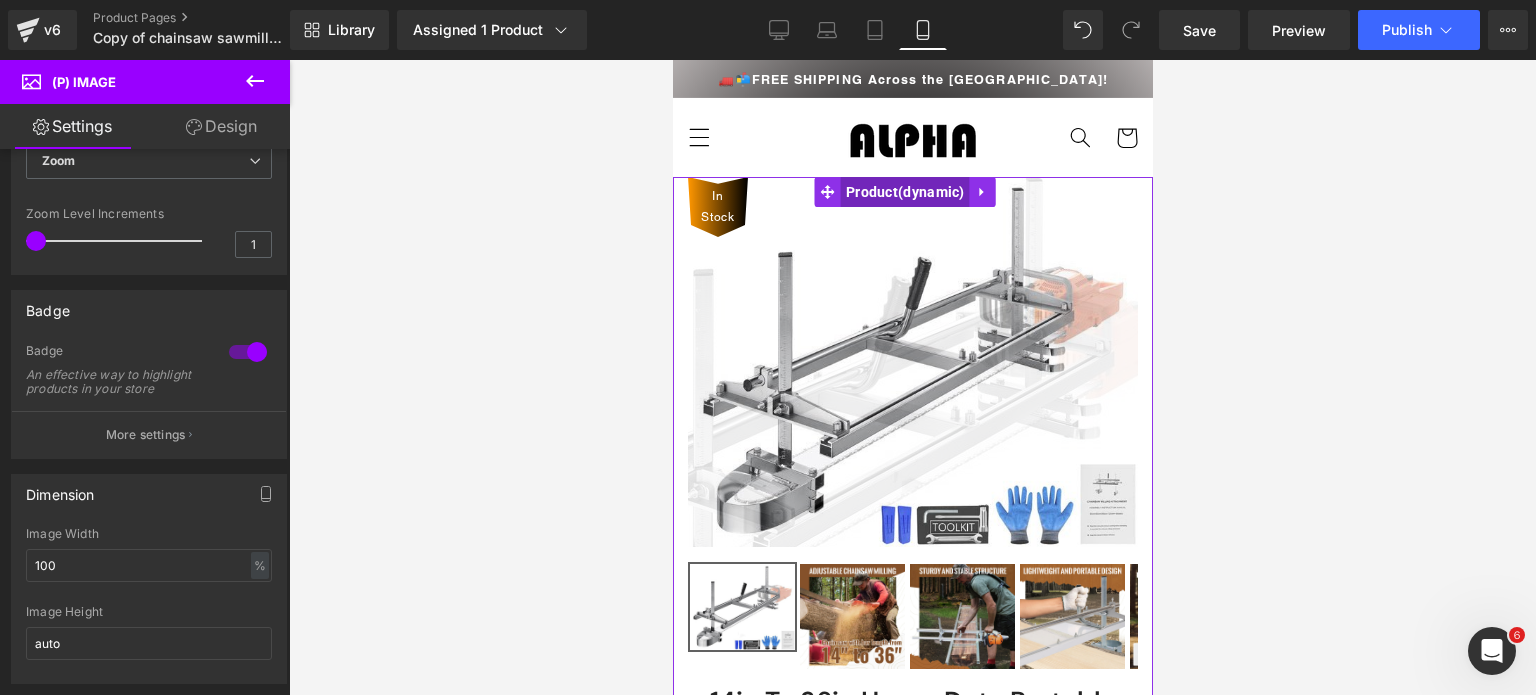 click on "Product" at bounding box center [904, 192] 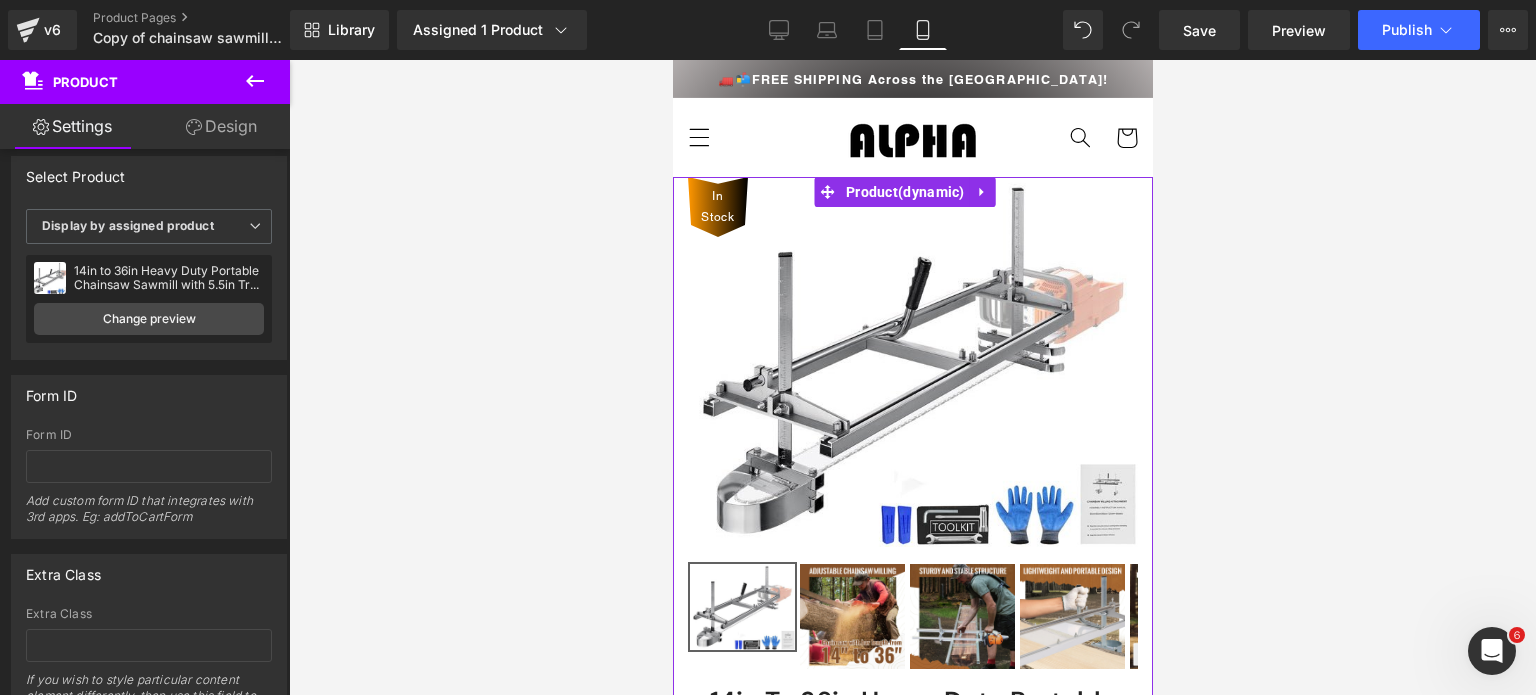 scroll, scrollTop: 0, scrollLeft: 0, axis: both 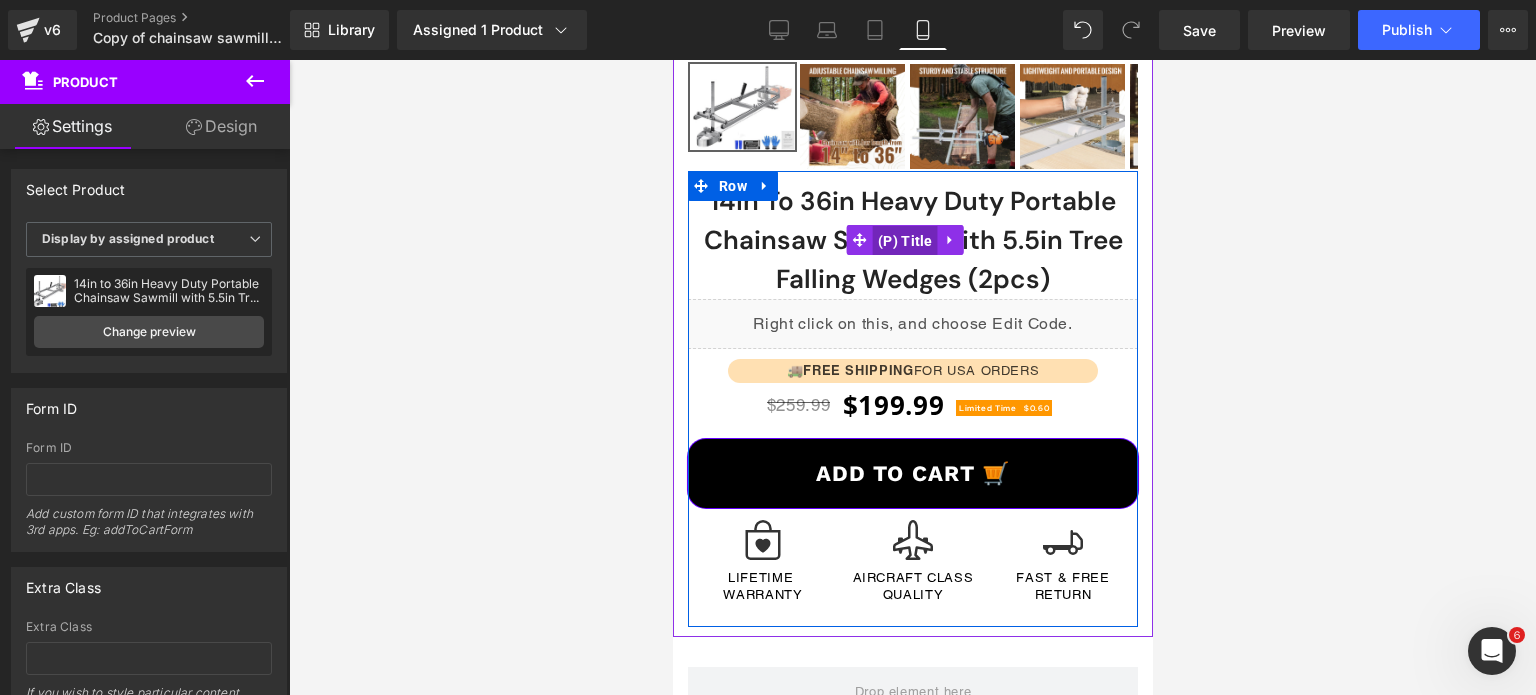 click on "(P) Title" at bounding box center [904, 241] 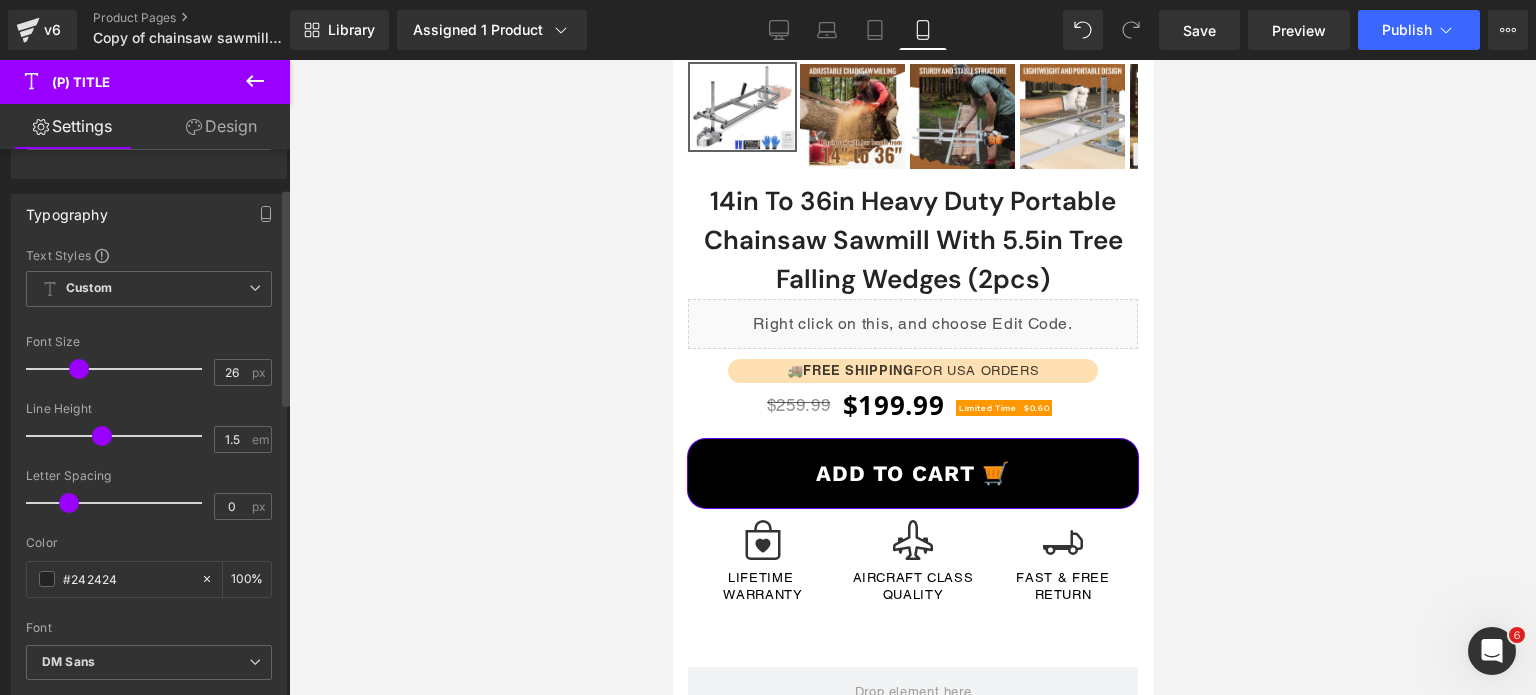 scroll, scrollTop: 200, scrollLeft: 0, axis: vertical 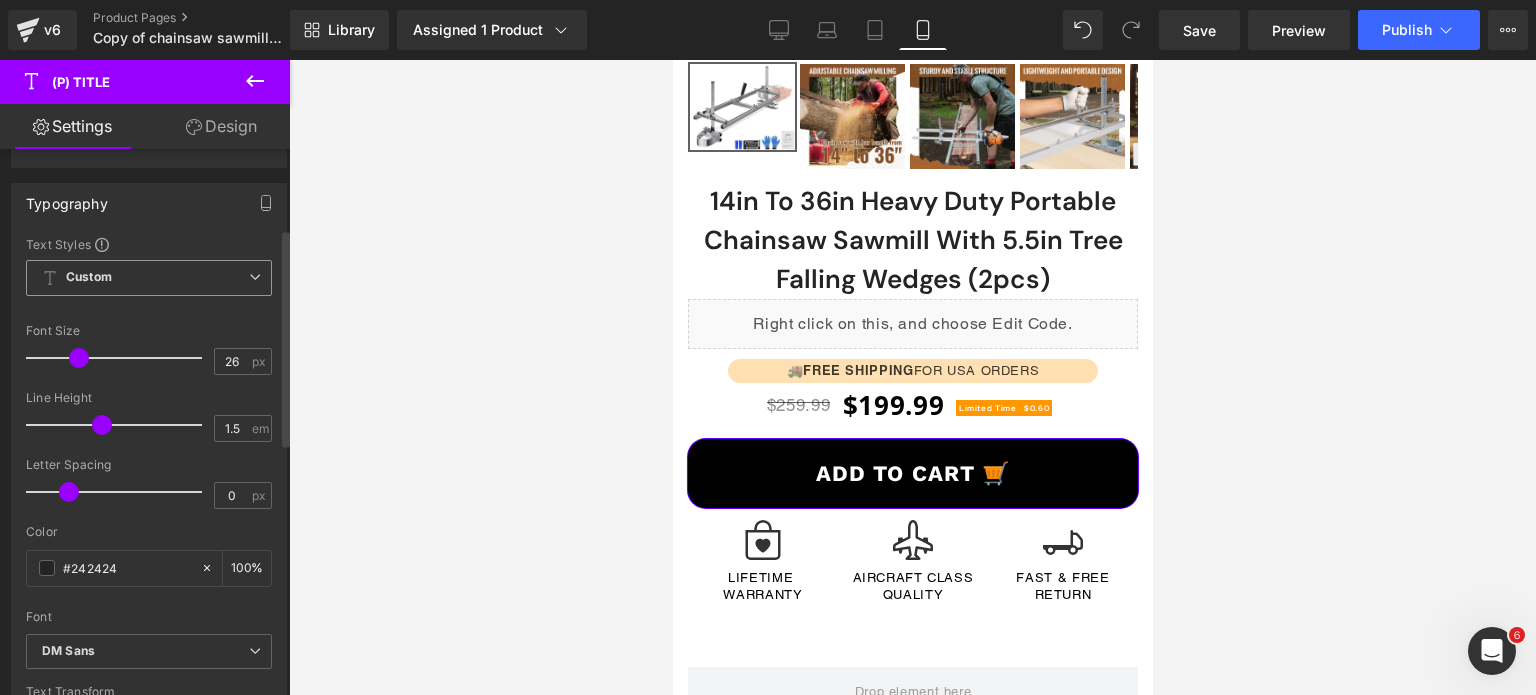 click on "Custom
Setup Global Style" at bounding box center [149, 278] 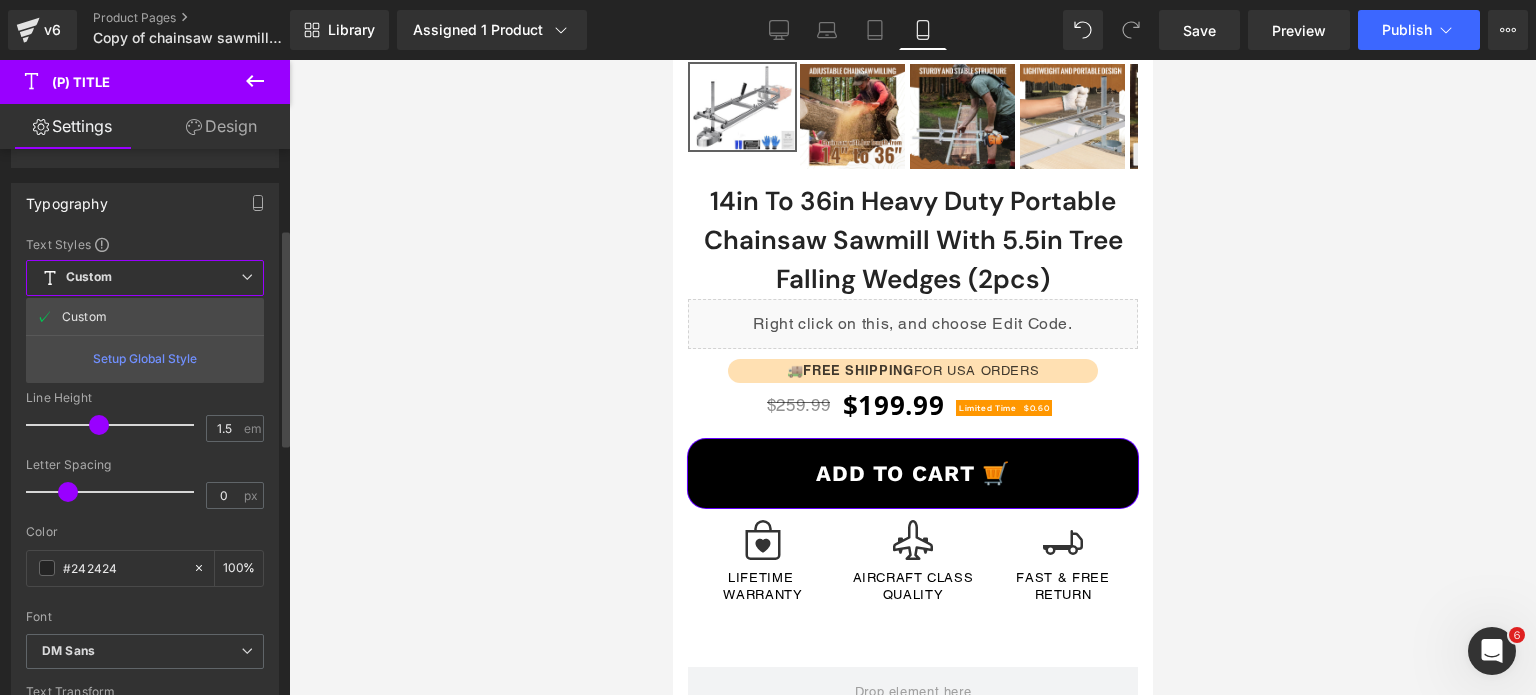 click on "Typography Text Styles Custom
Custom
Setup Global Style
Custom
Setup Global Style
26px Font Size 26 px 1.5em Line Height 1.5 em 0px Letter Spacing 0 px #242424 Color #242424 100 % DM Sans
Font
Default
Open Sans
Red Hat Display
Work Sans
DM Sans
[PERSON_NAME]
Helvetica
DM Sans
Default
Open Sans" at bounding box center [145, 477] 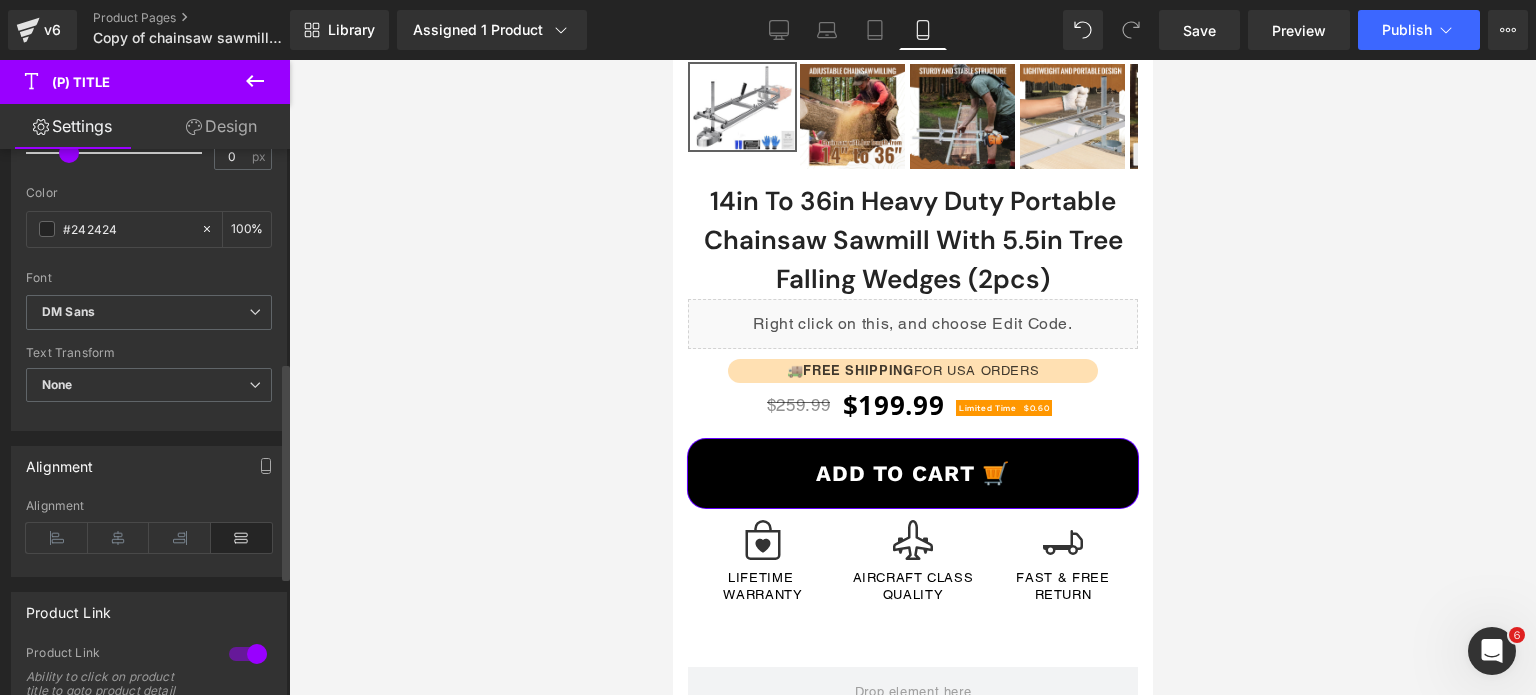 scroll, scrollTop: 535, scrollLeft: 0, axis: vertical 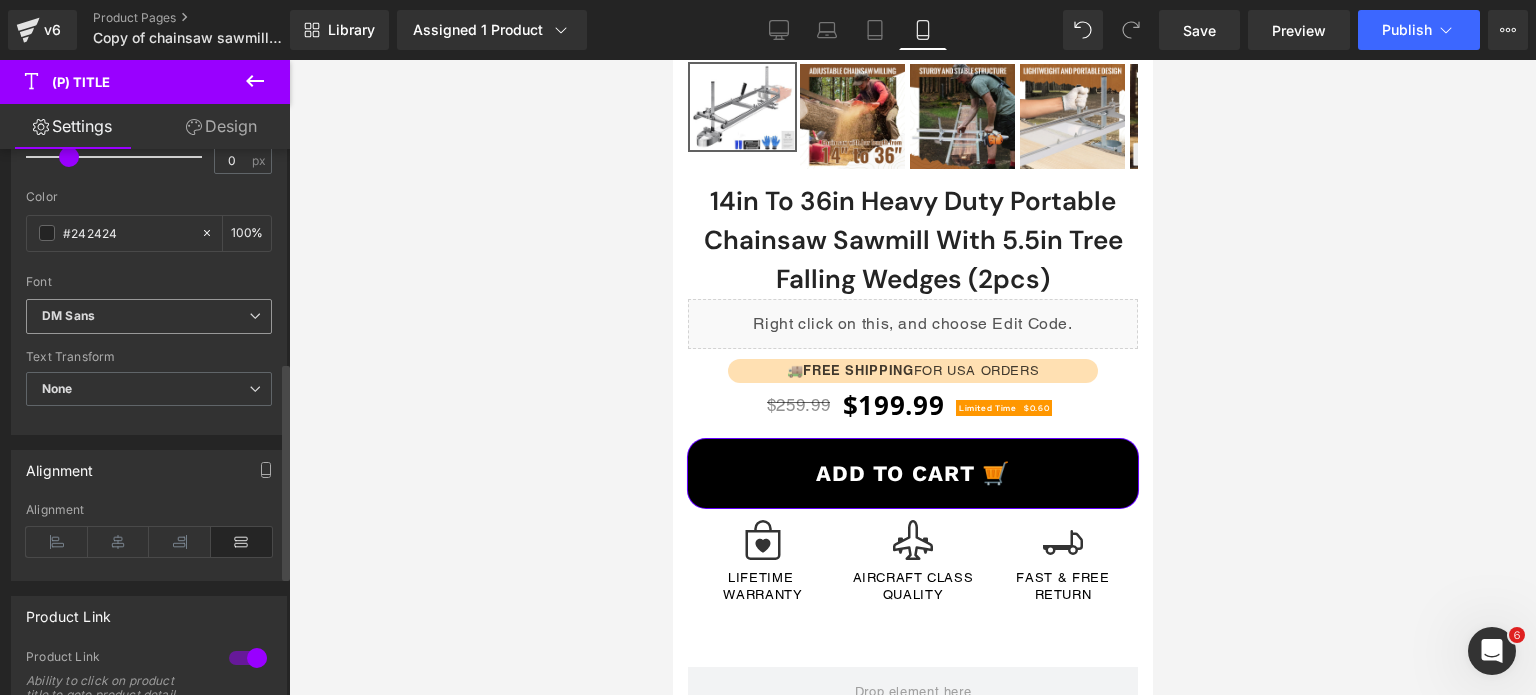 click on "DM Sans" at bounding box center [149, 316] 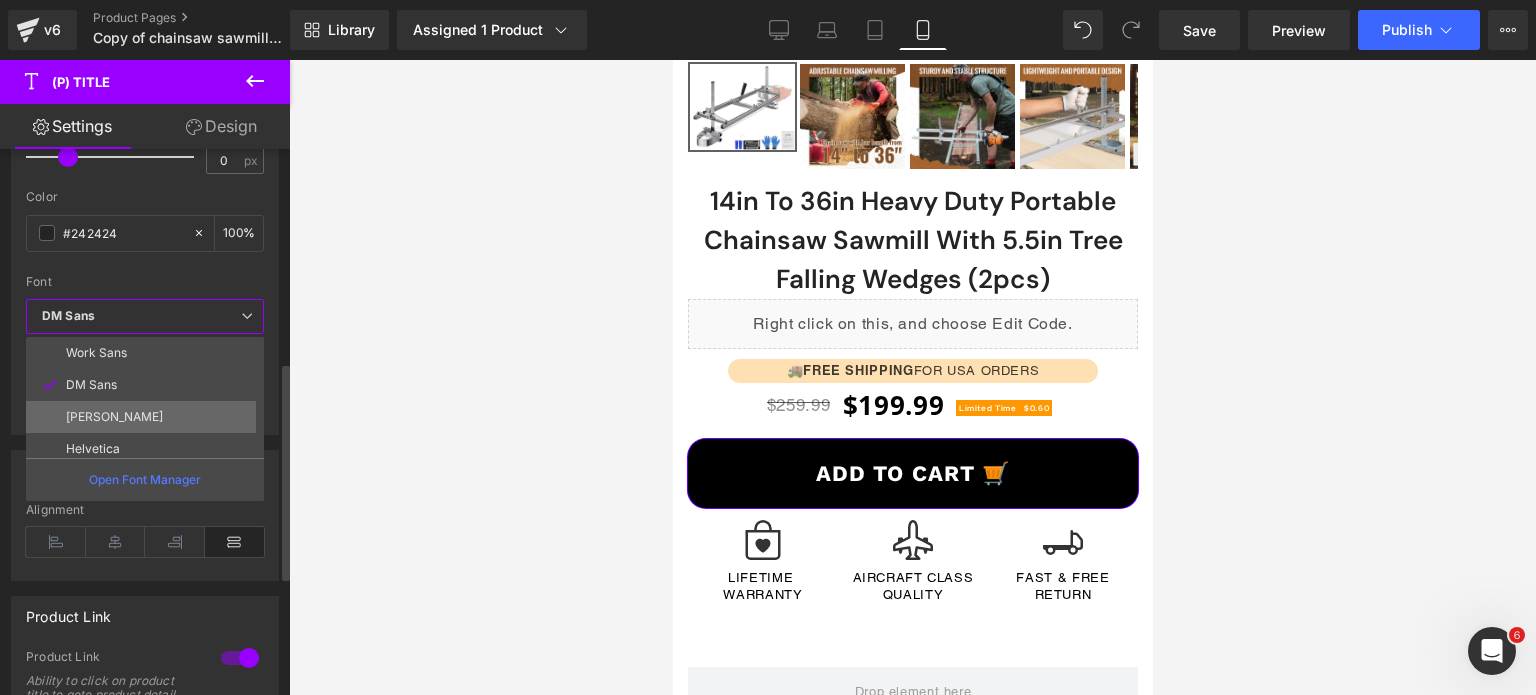 scroll, scrollTop: 104, scrollLeft: 0, axis: vertical 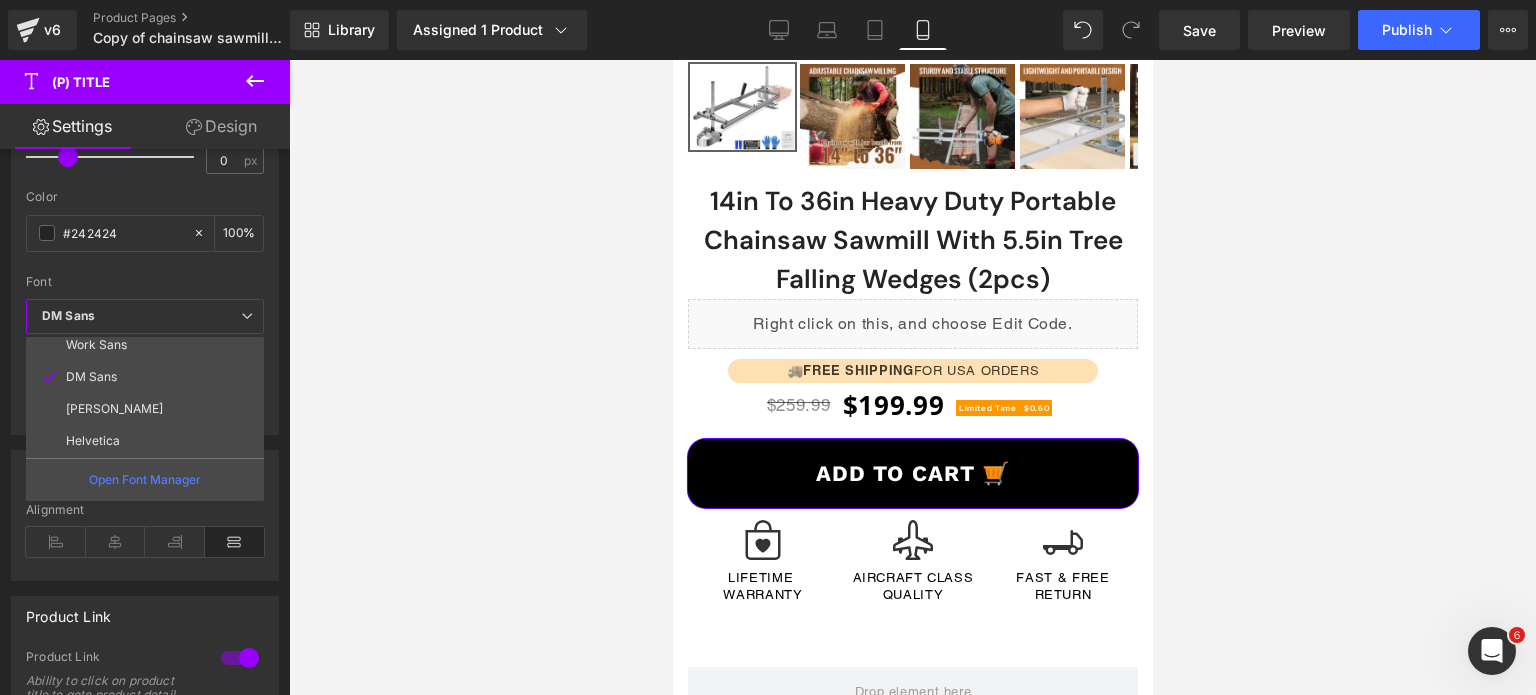click at bounding box center (912, 377) 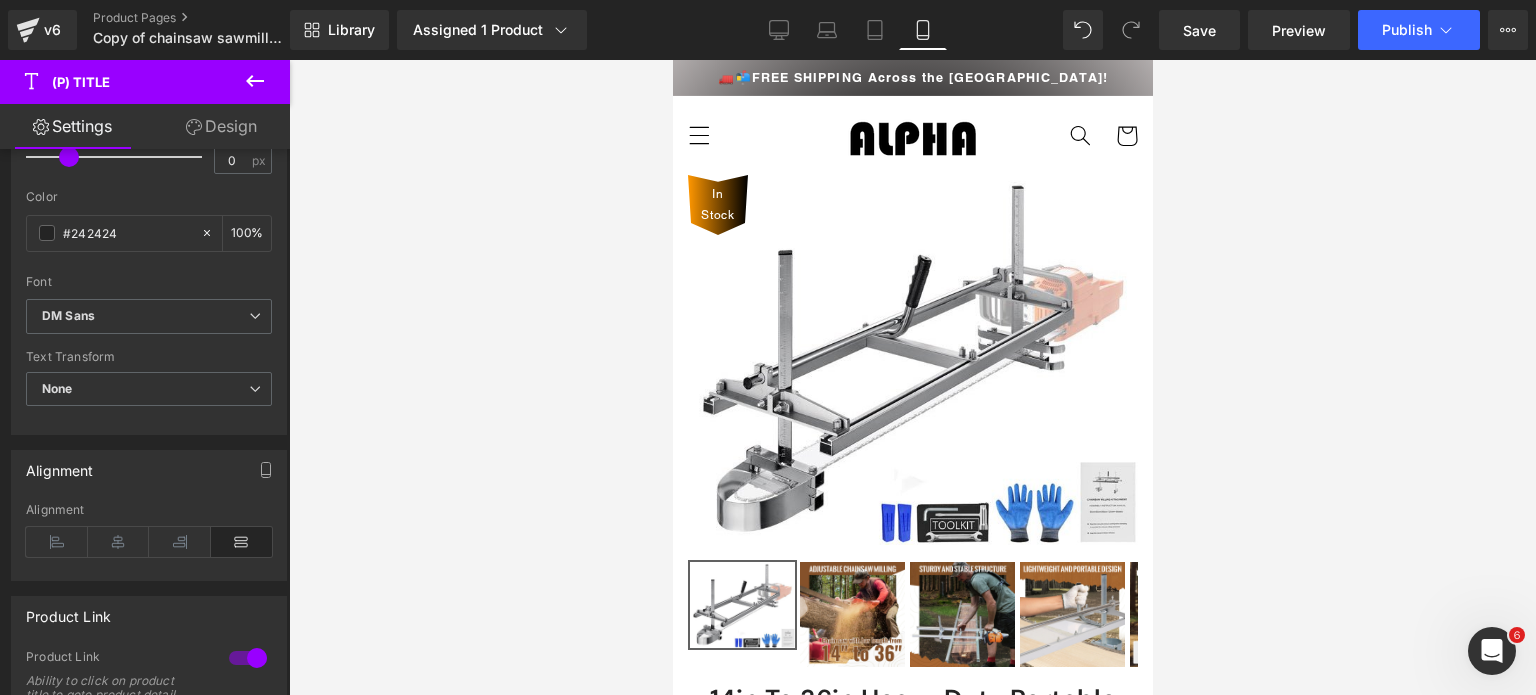 scroll, scrollTop: 0, scrollLeft: 0, axis: both 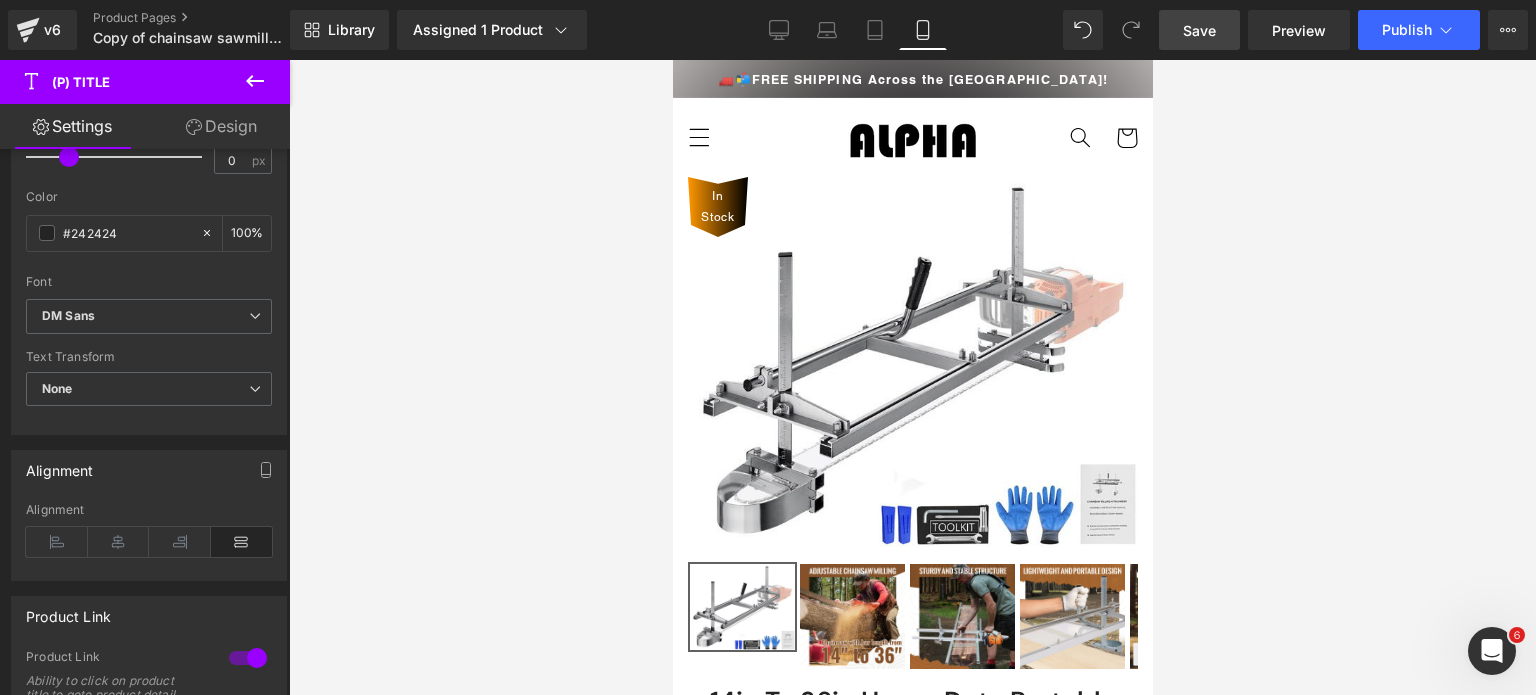 click on "Save" at bounding box center (1199, 30) 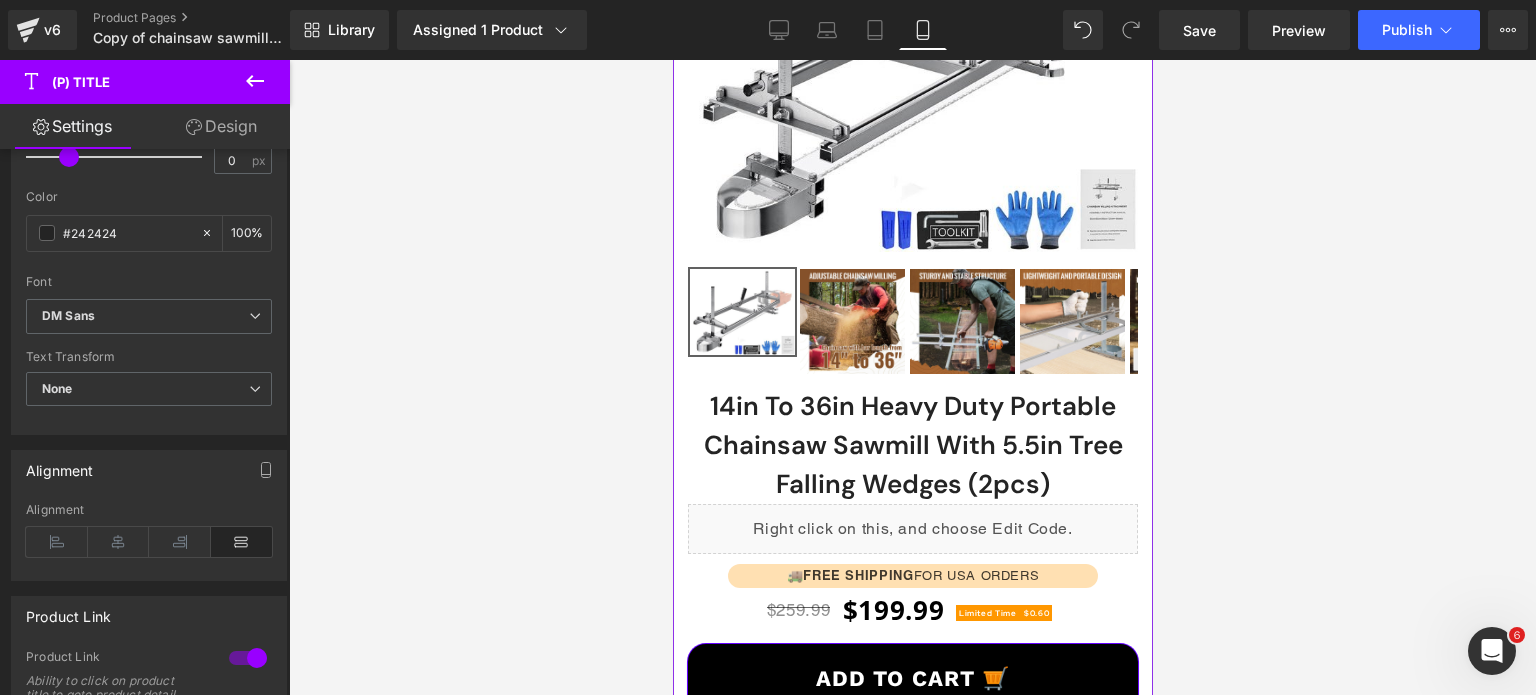 scroll, scrollTop: 0, scrollLeft: 0, axis: both 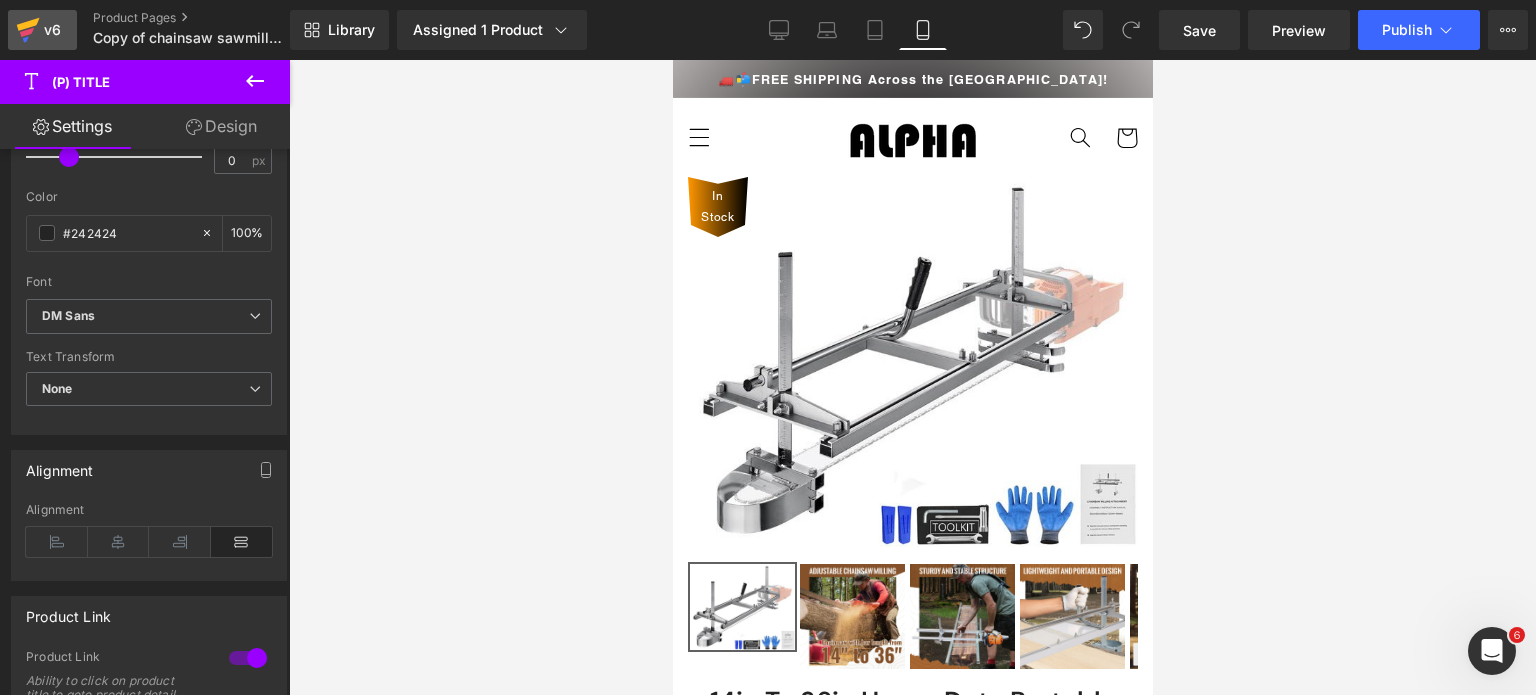click 